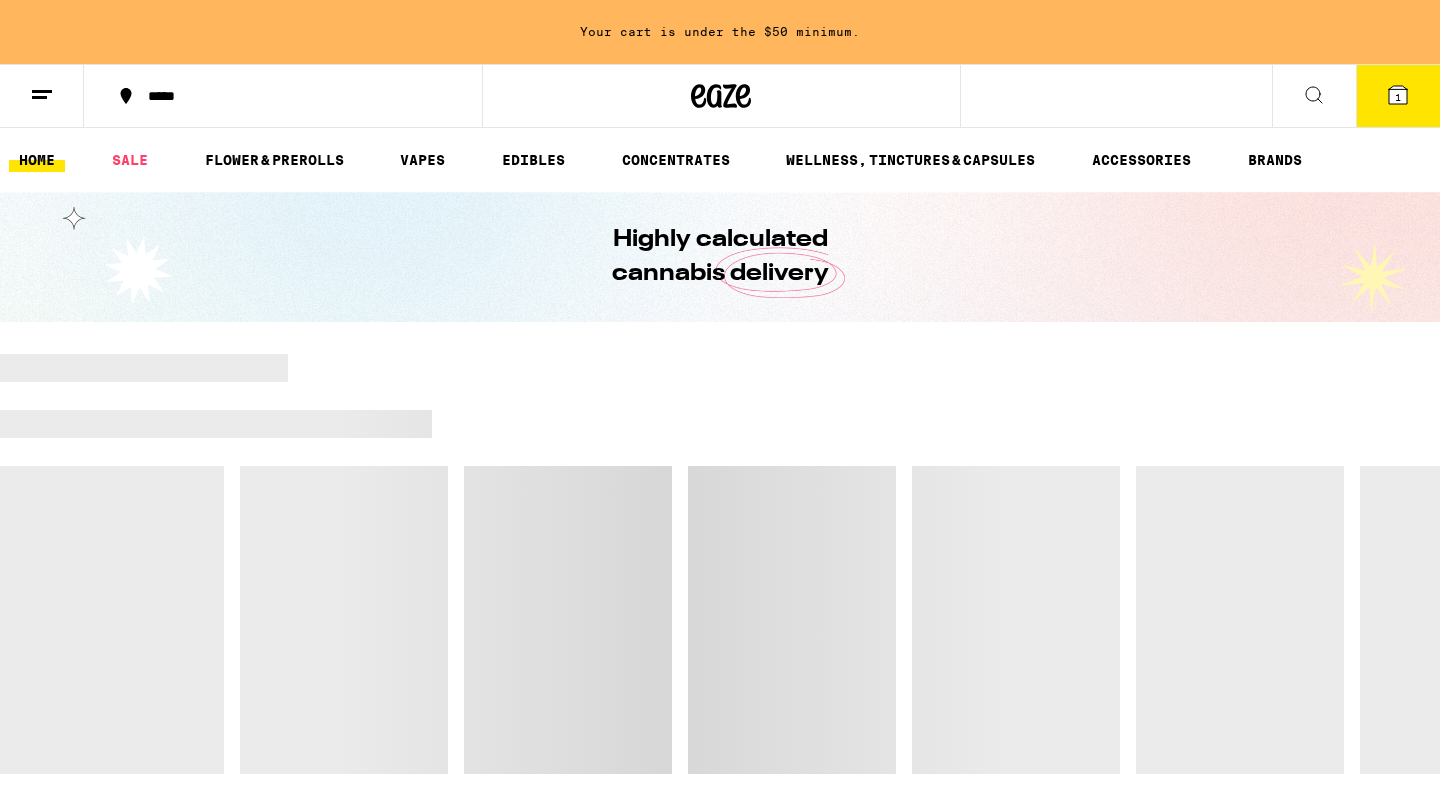 scroll, scrollTop: 0, scrollLeft: 0, axis: both 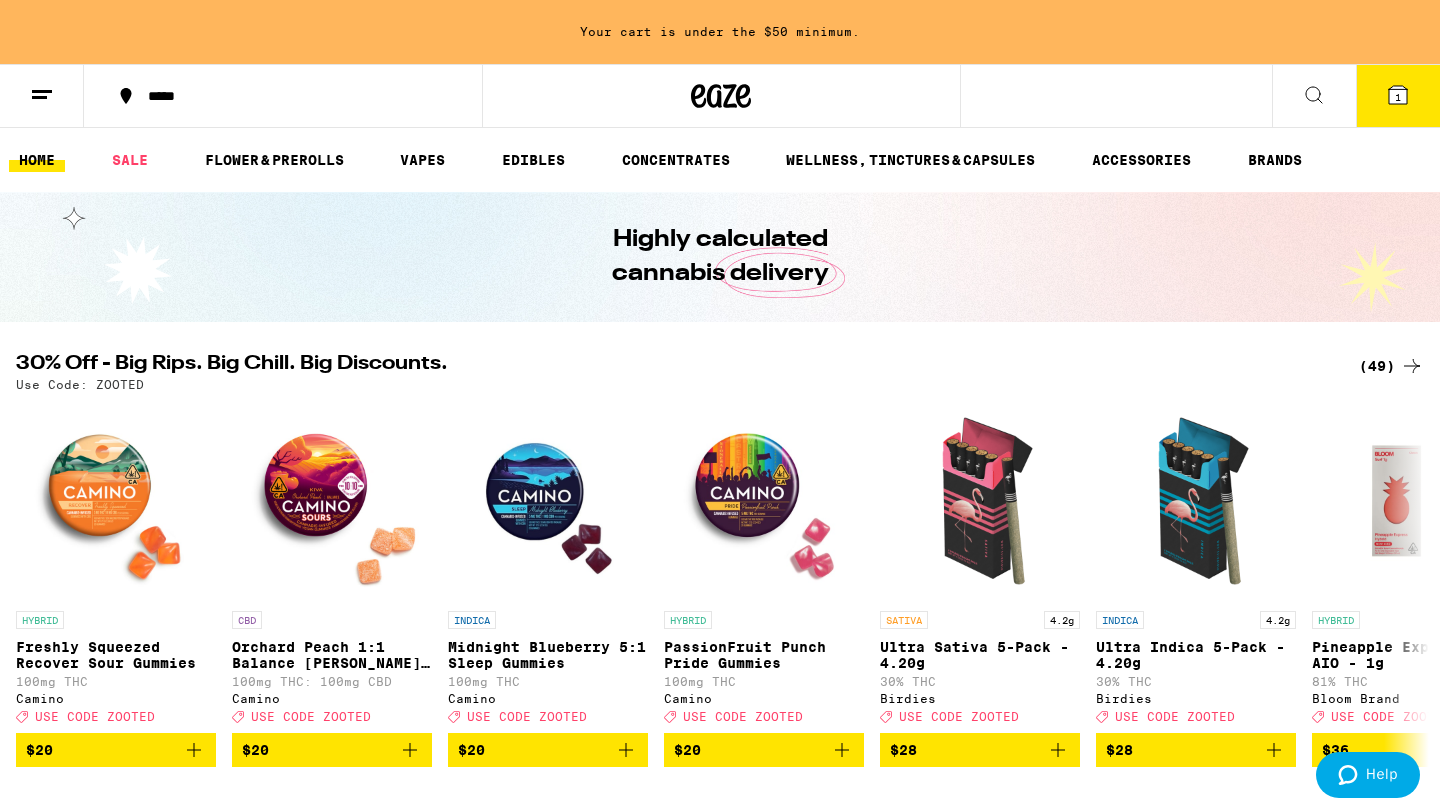 click on "1" at bounding box center (1398, 97) 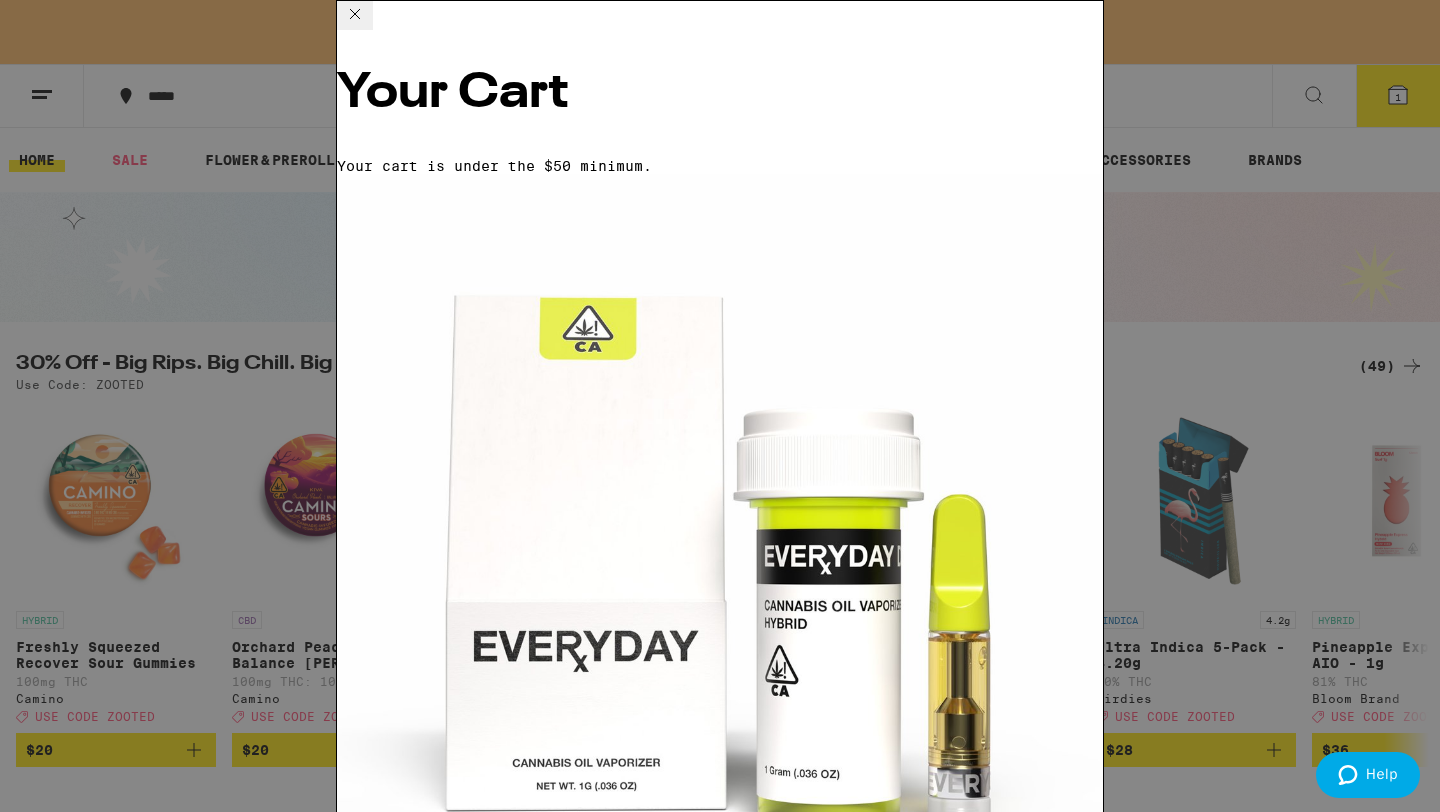 click 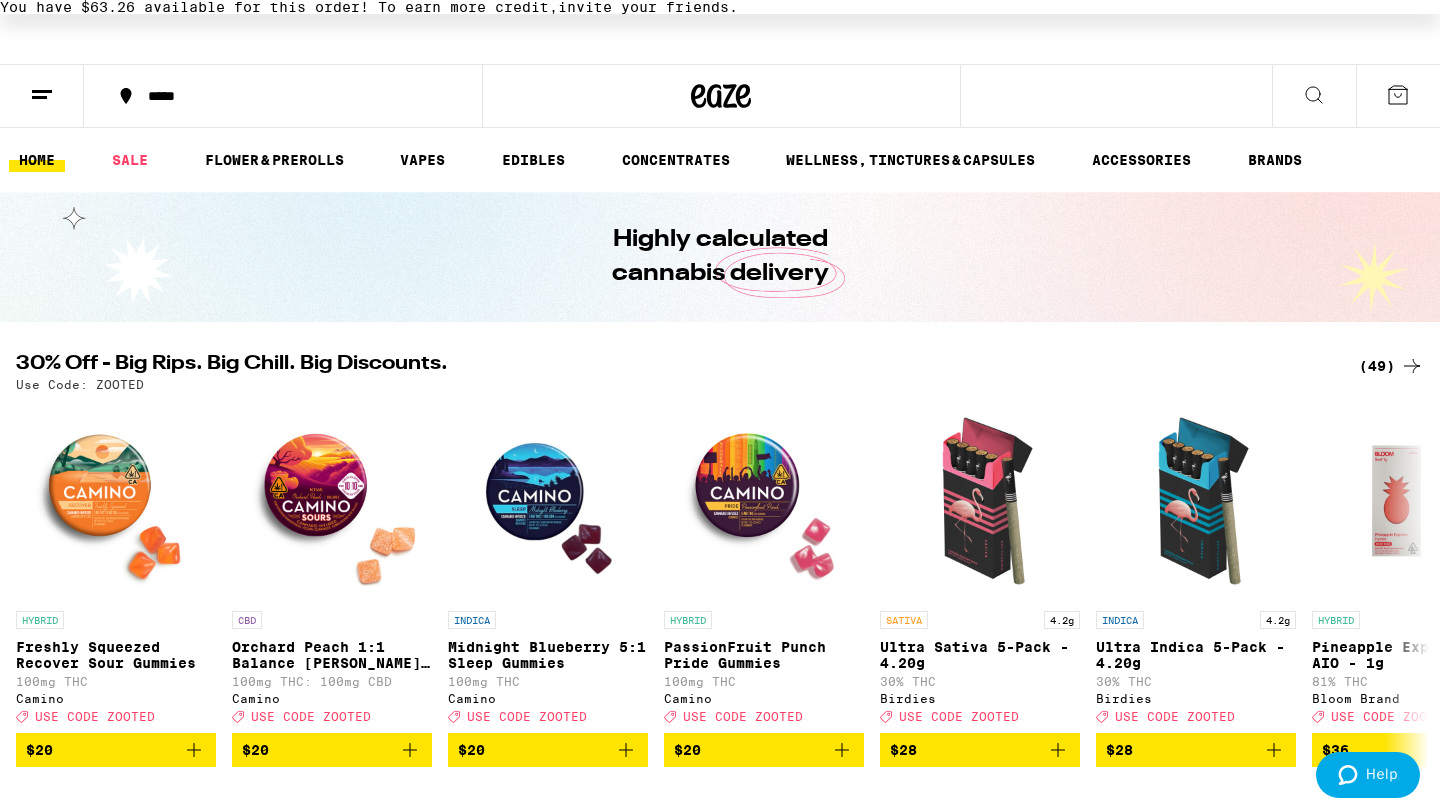scroll, scrollTop: 0, scrollLeft: 0, axis: both 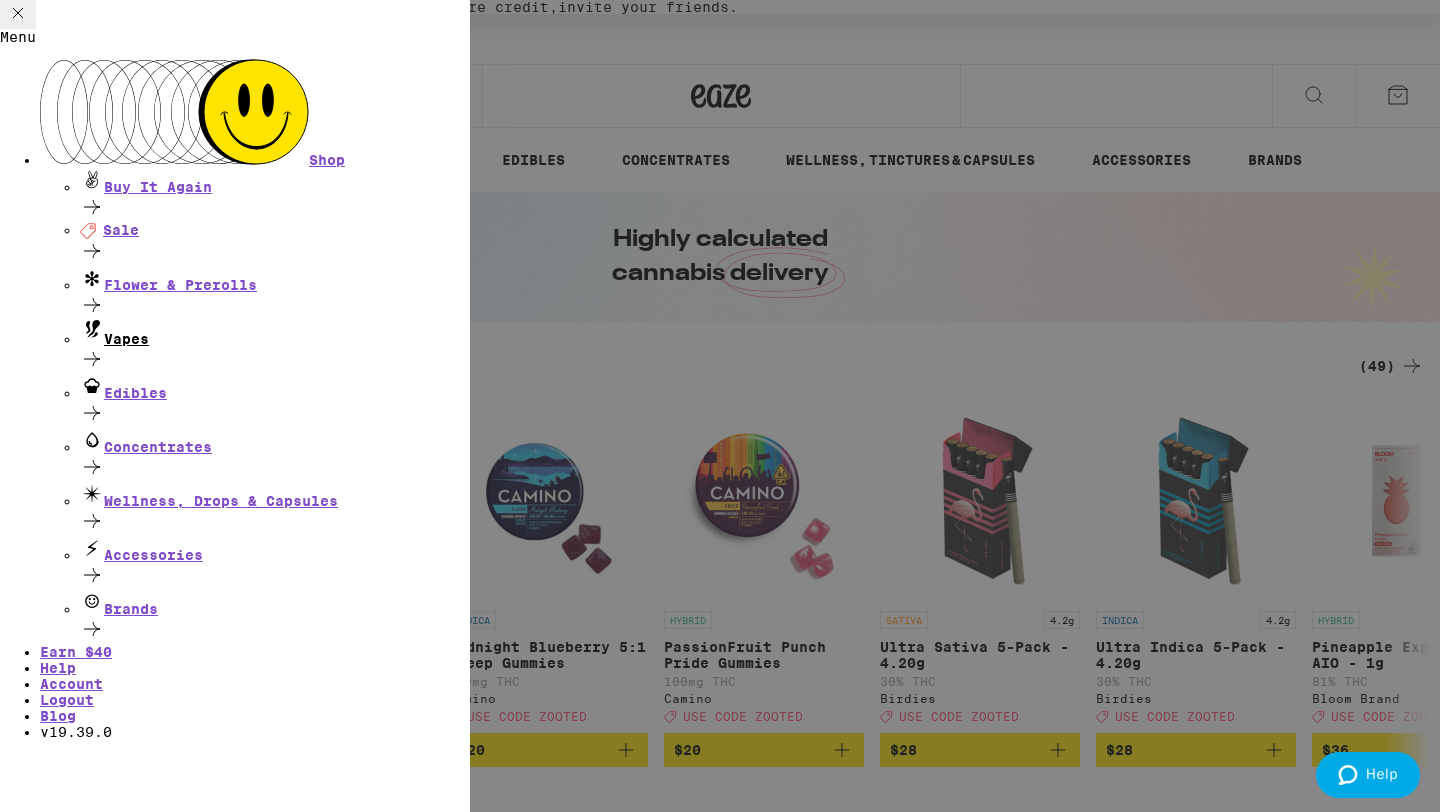 click on "Vapes" at bounding box center [275, 333] 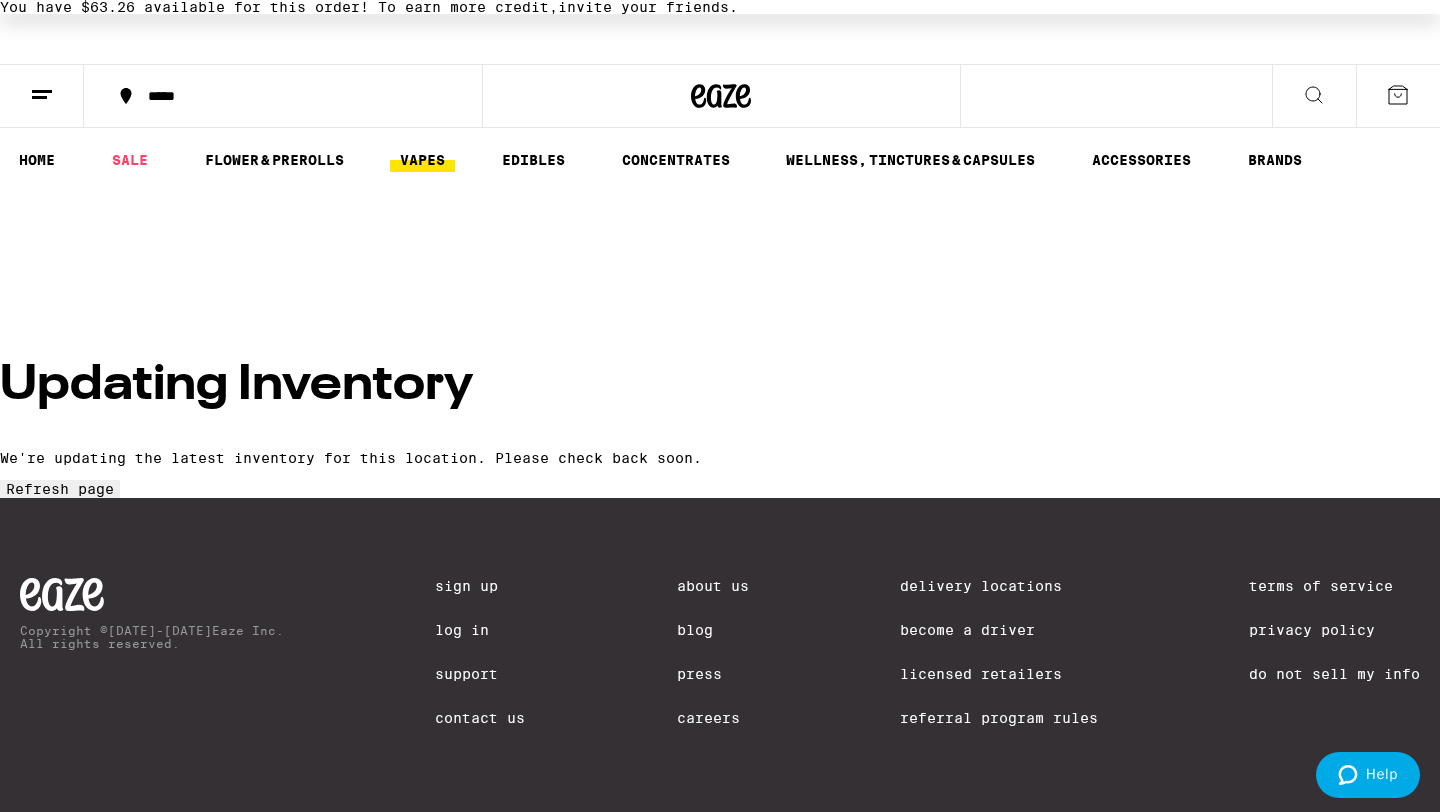 click on "Refresh page" at bounding box center [60, 489] 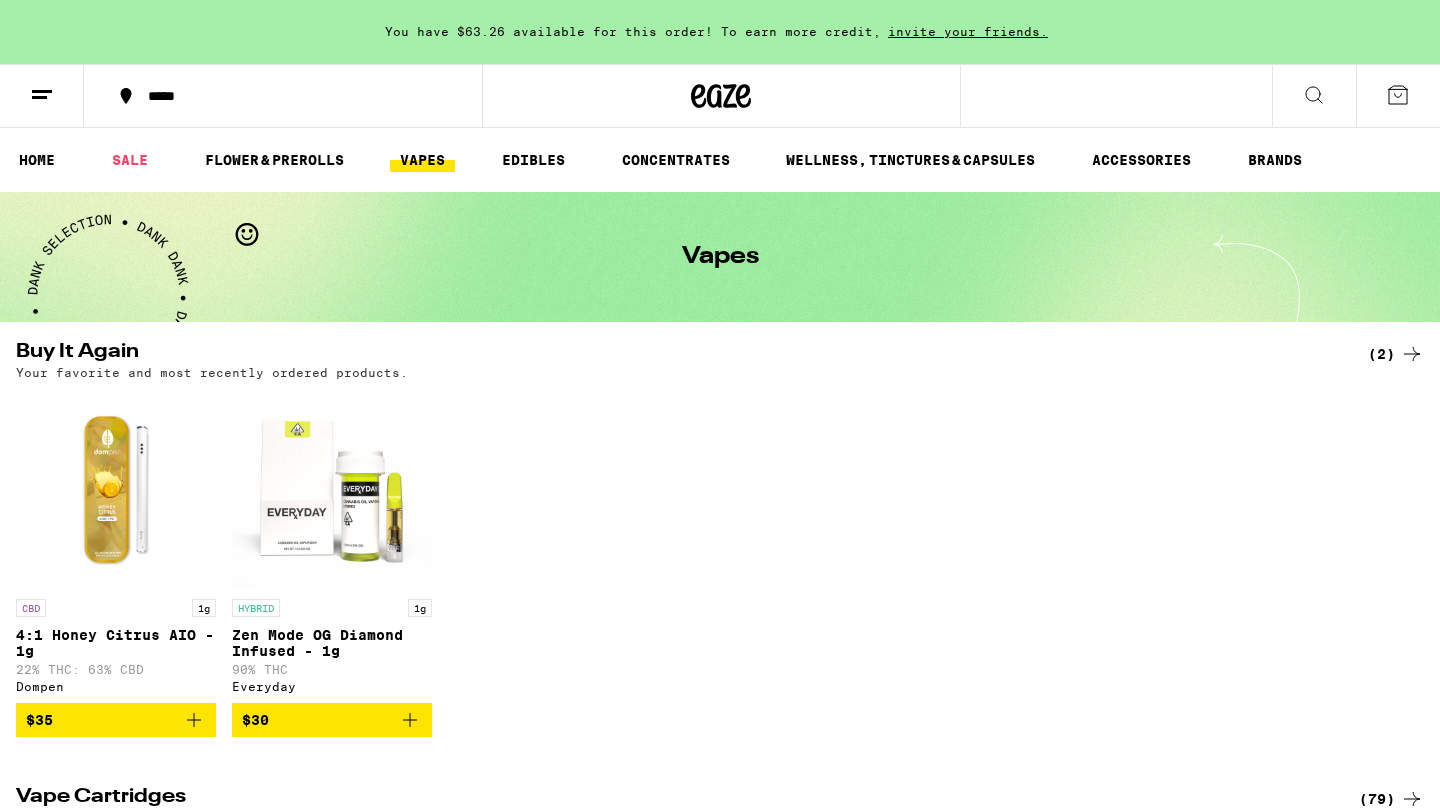 scroll, scrollTop: 0, scrollLeft: 0, axis: both 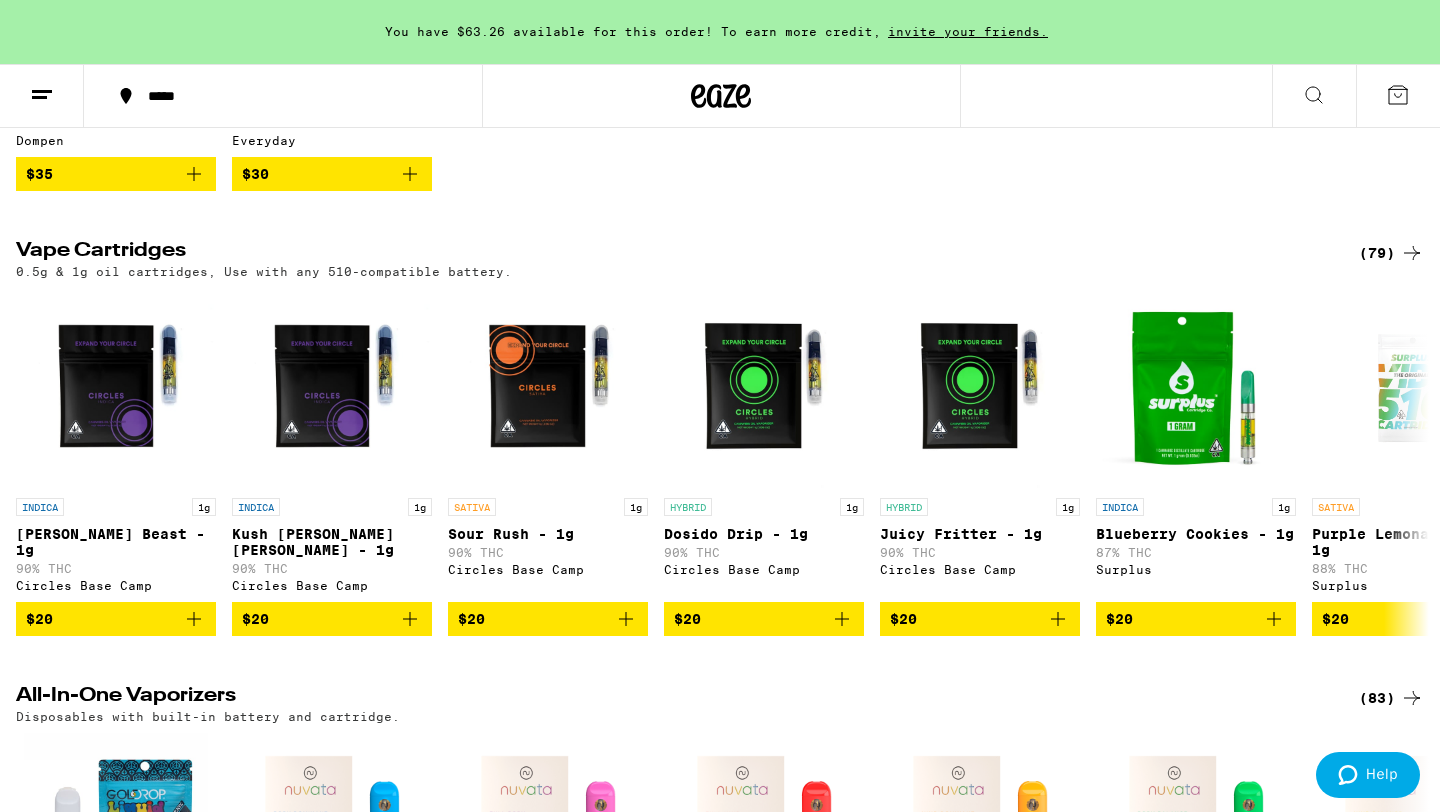 click on "Vape Cartridges" at bounding box center [671, 253] 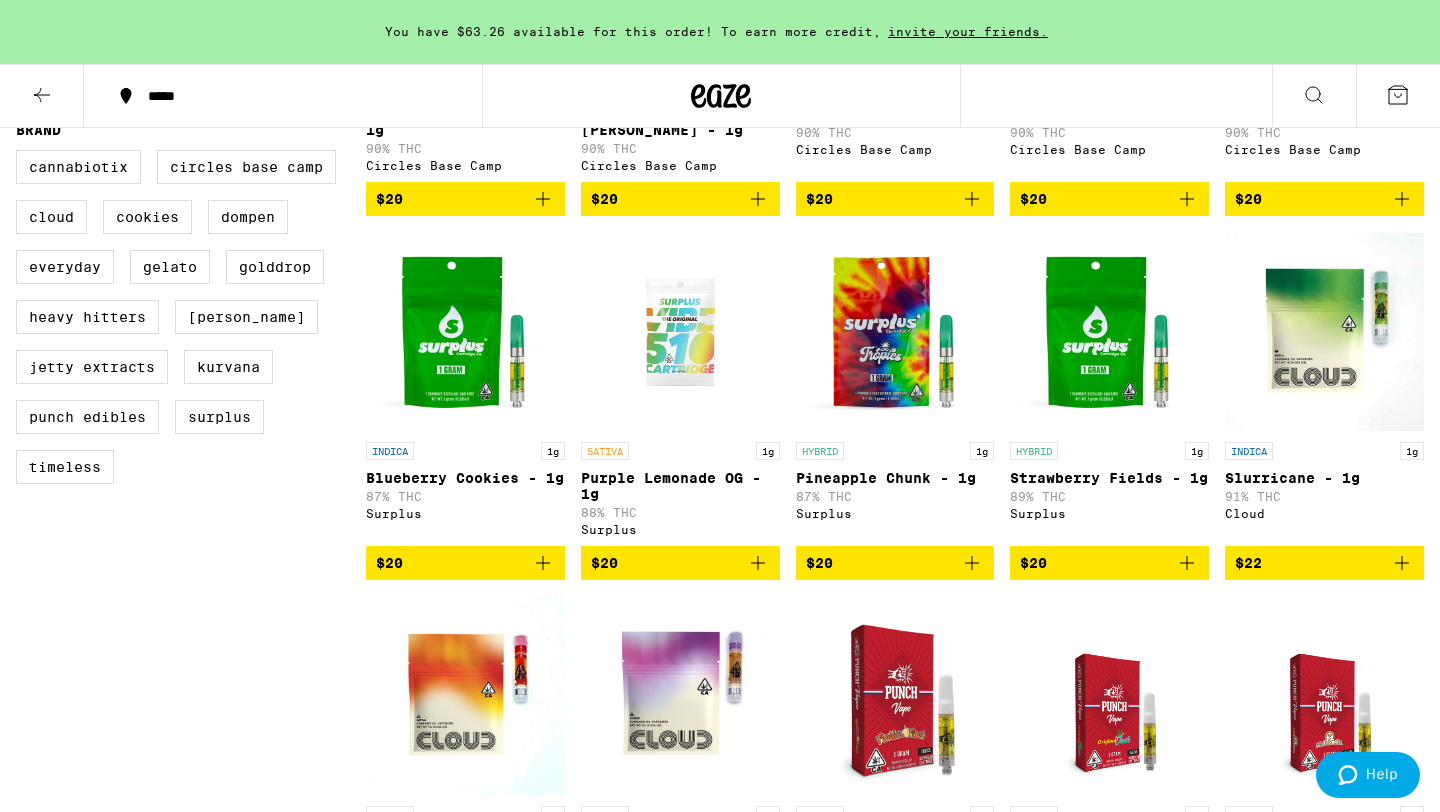 scroll, scrollTop: 540, scrollLeft: 0, axis: vertical 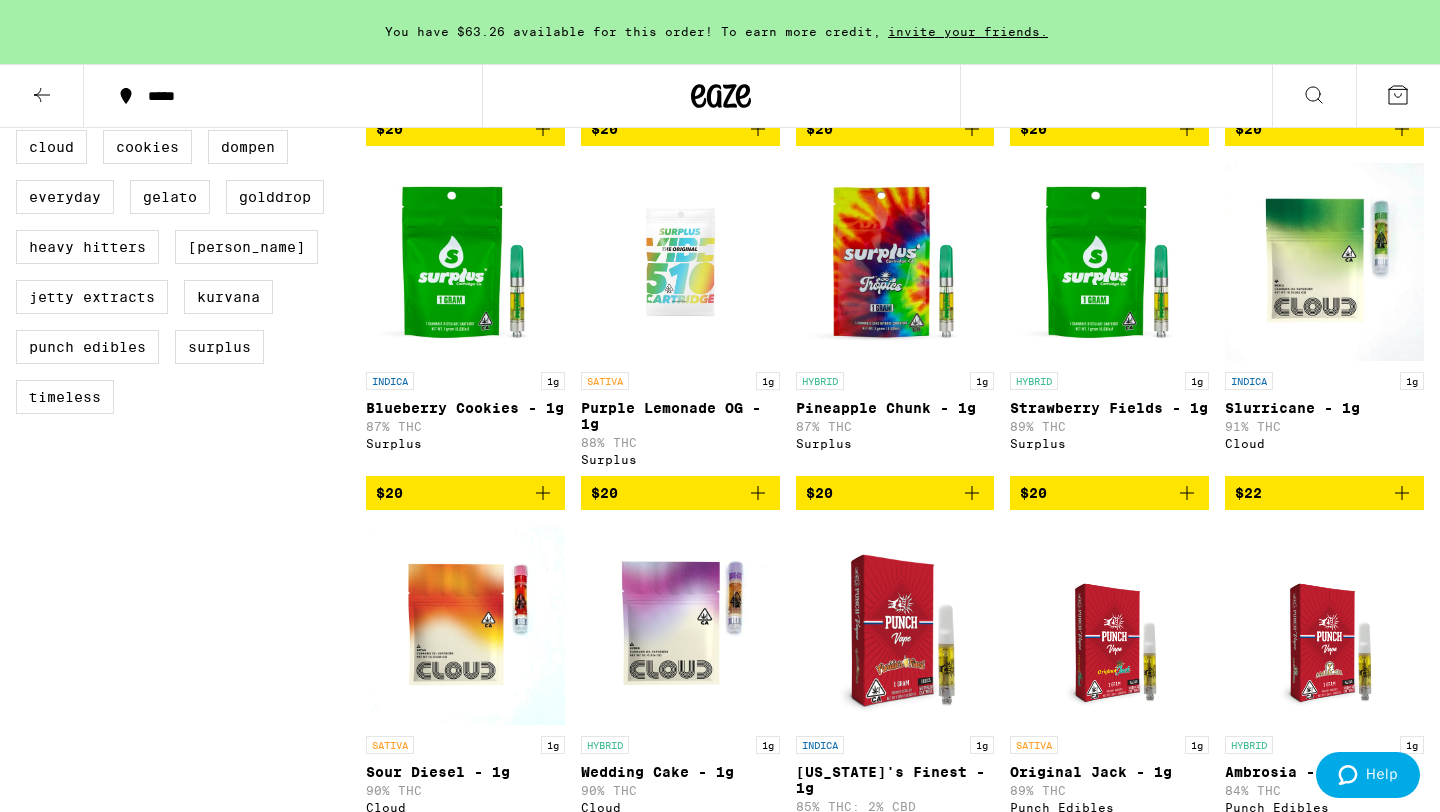 click at bounding box center [1324, 262] 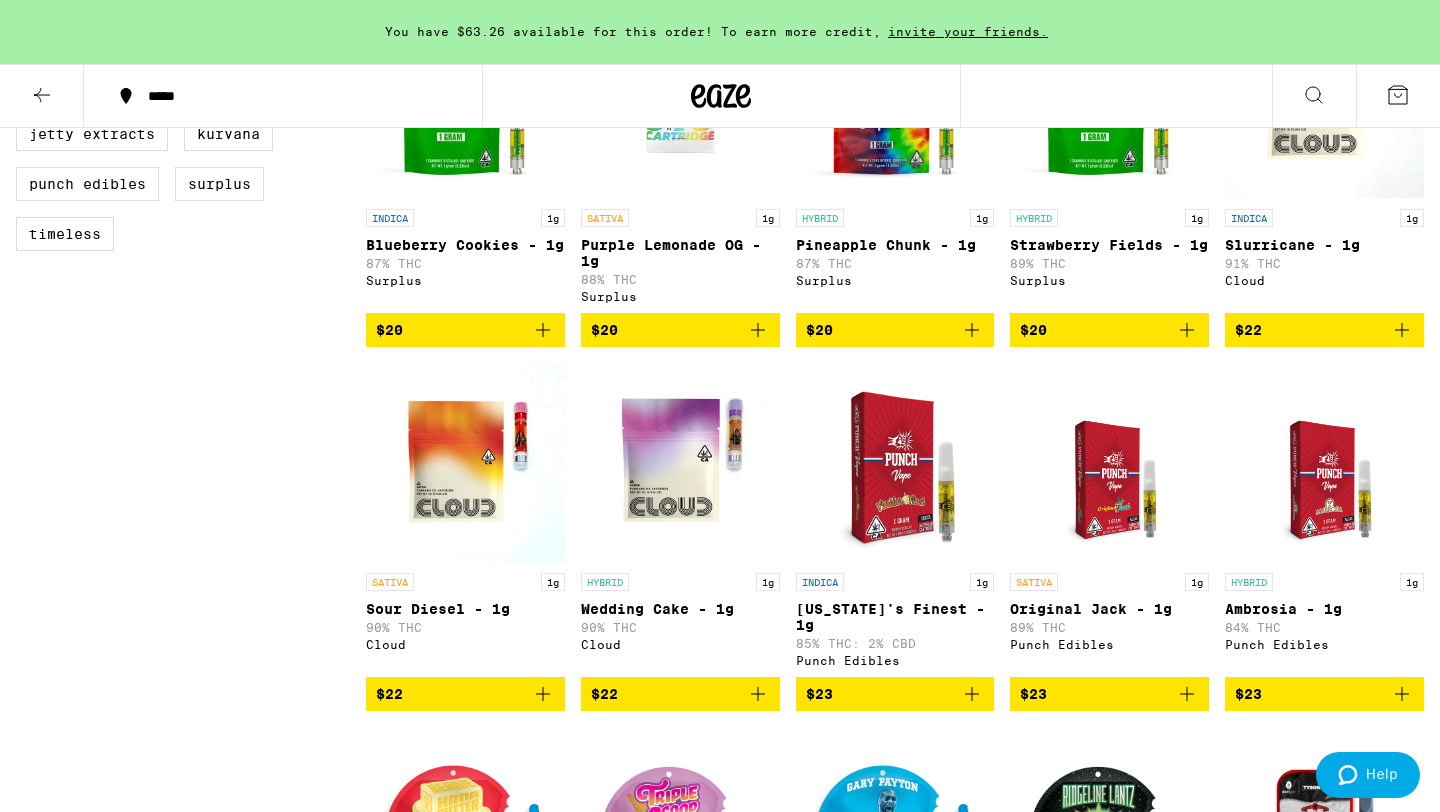 scroll, scrollTop: 702, scrollLeft: 0, axis: vertical 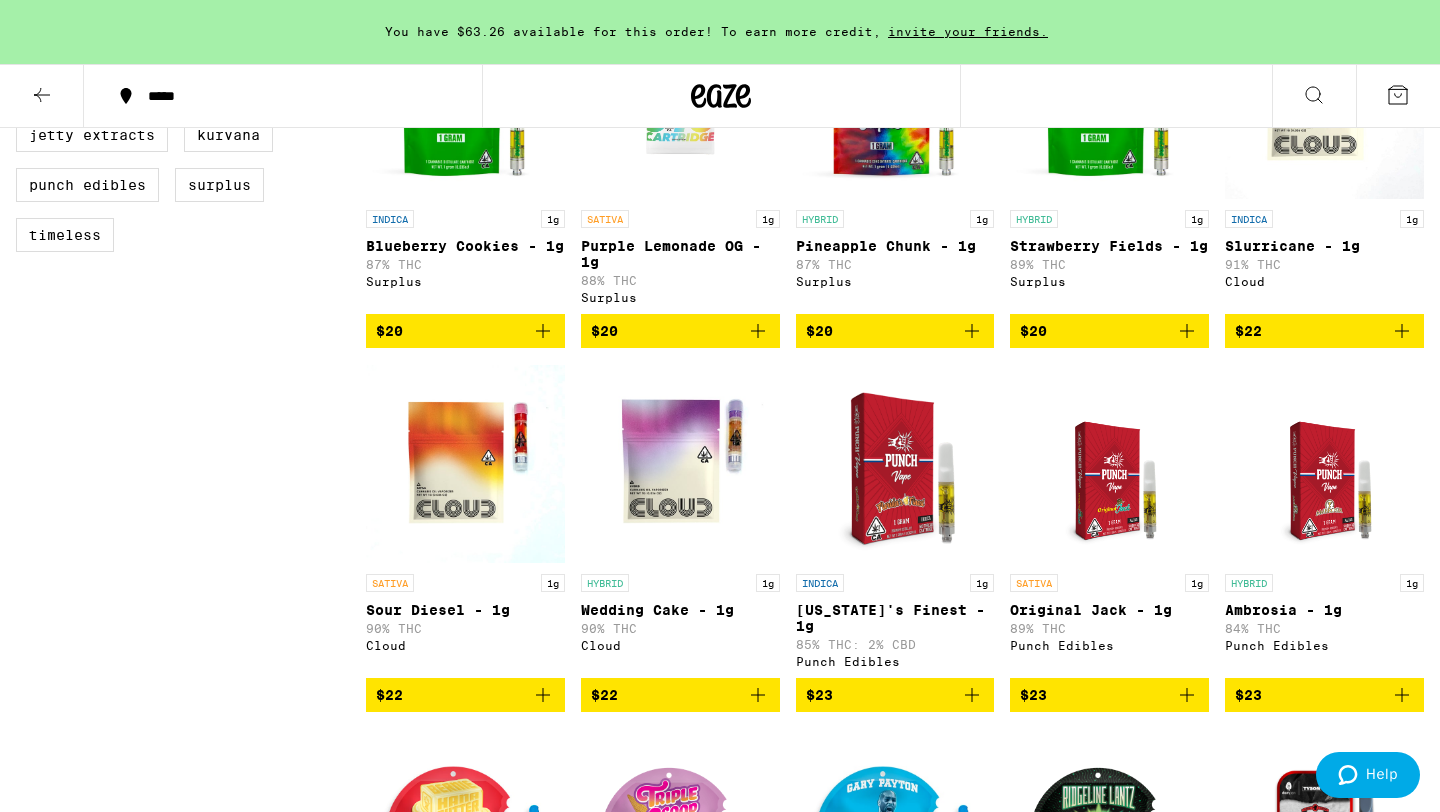 click at bounding box center [465, 464] 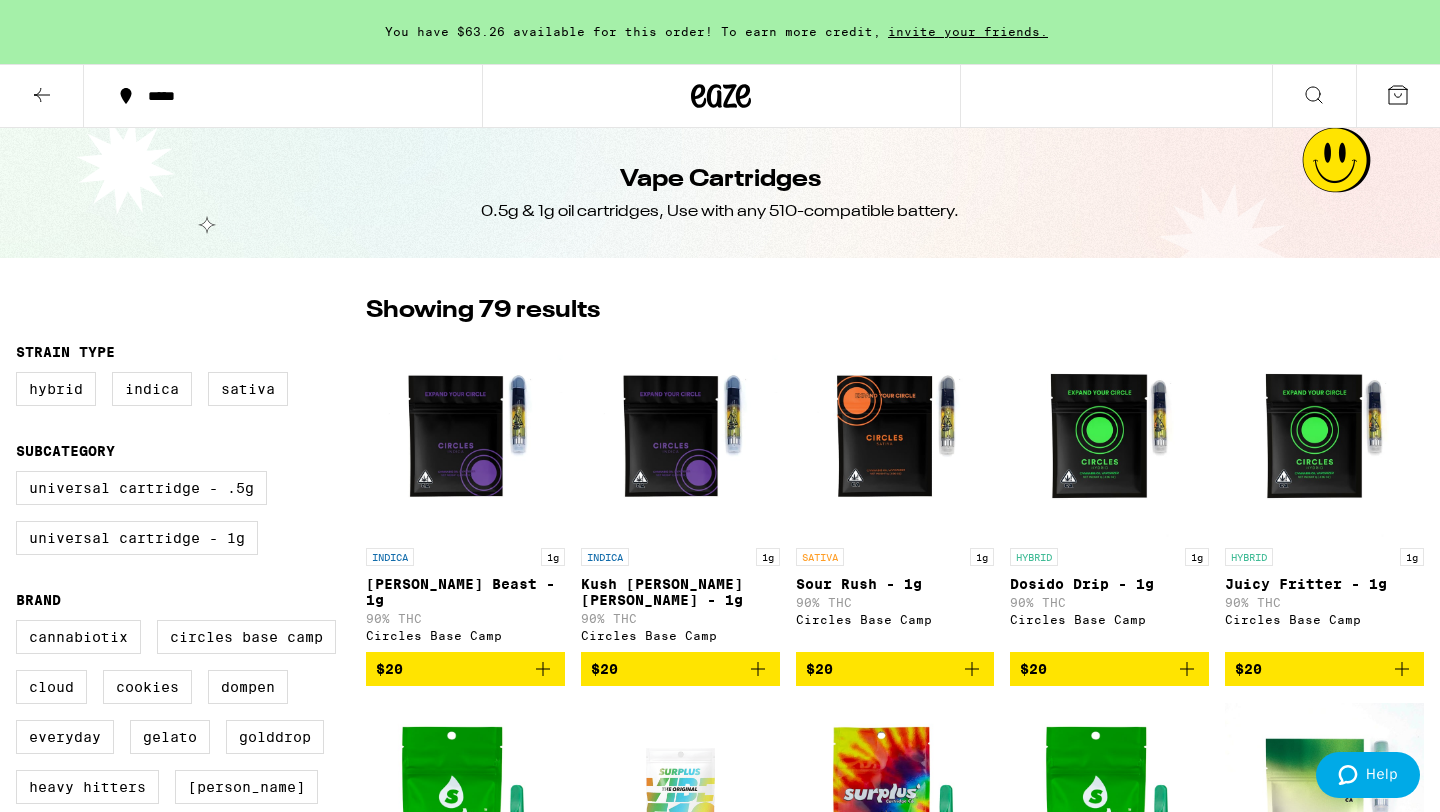 click 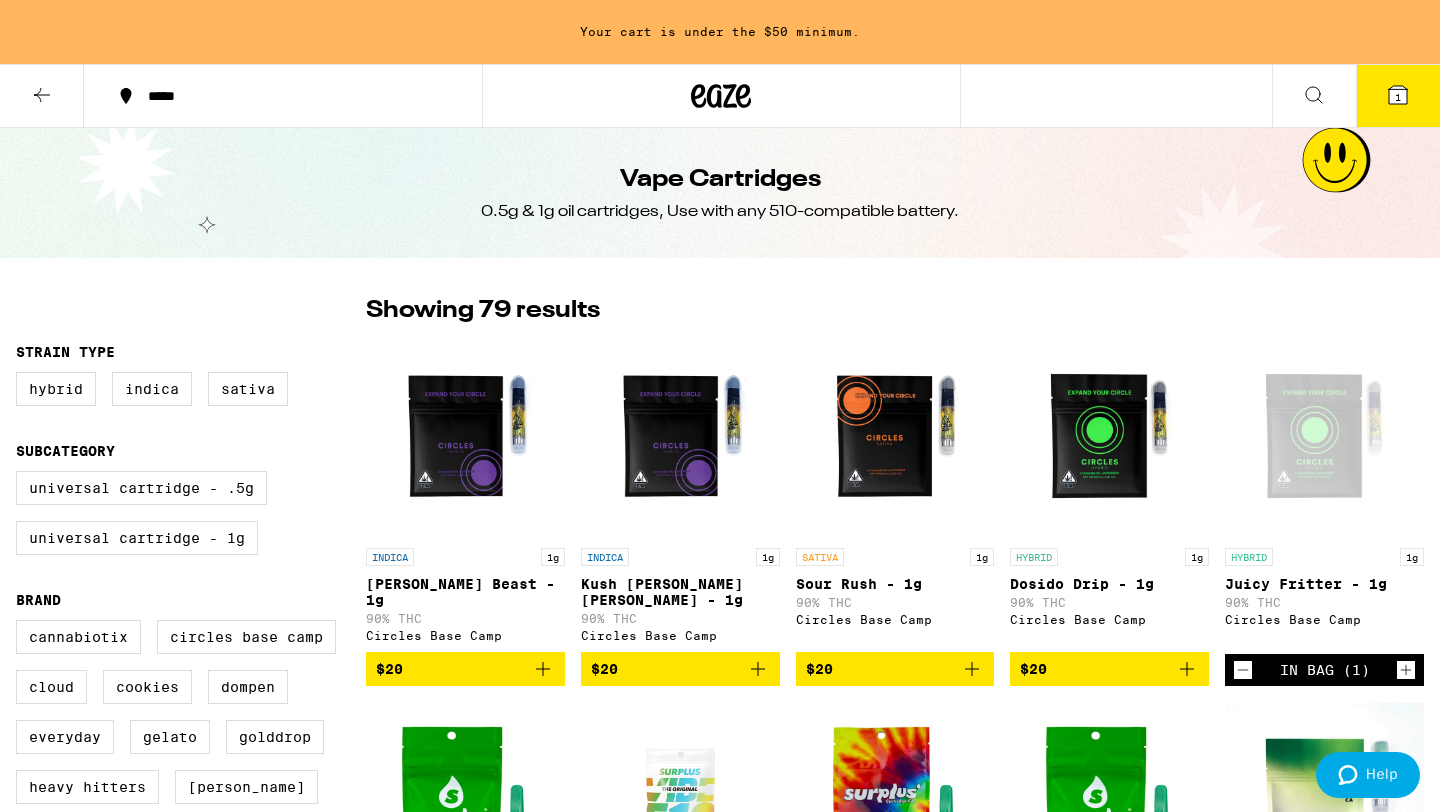 click on "1" at bounding box center [1398, 97] 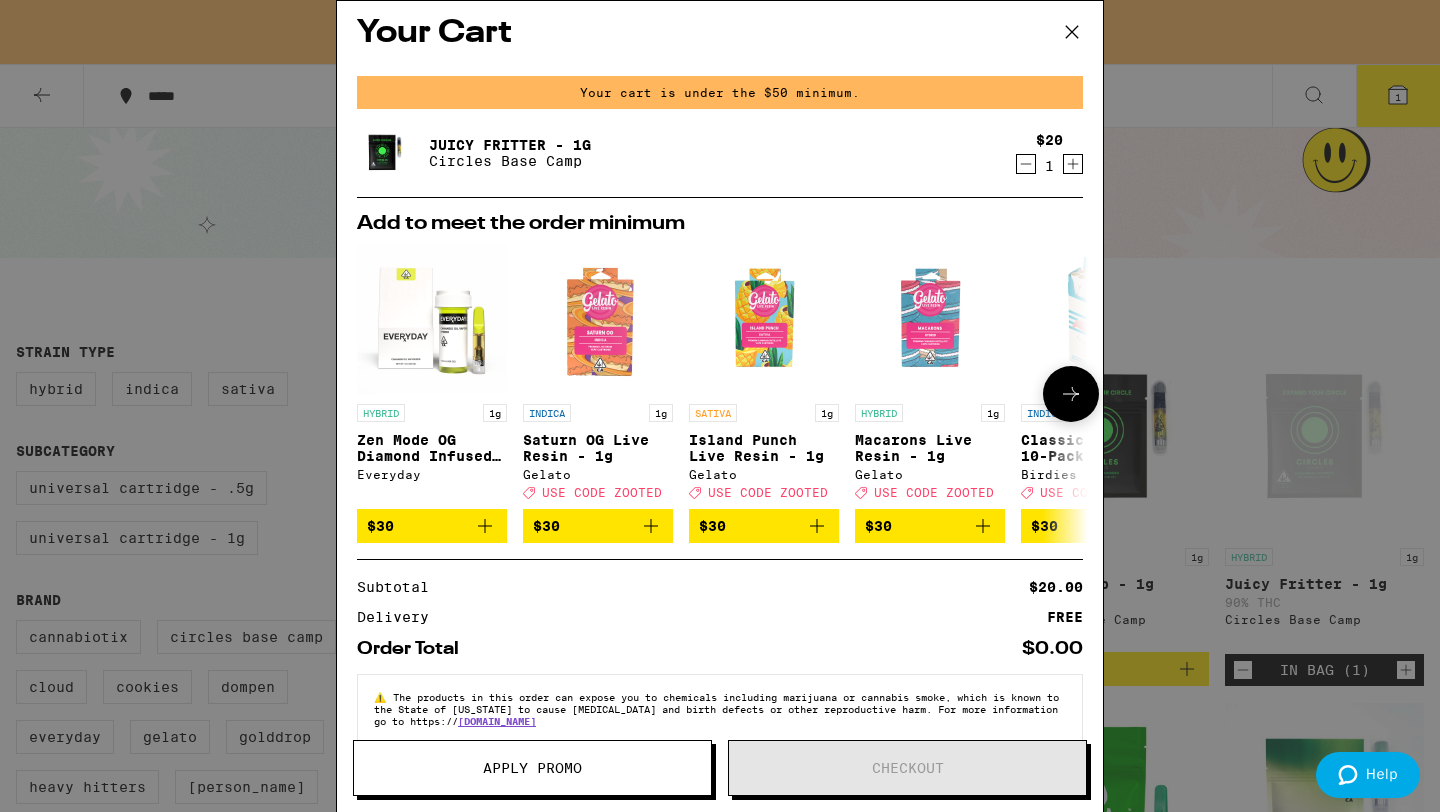 scroll, scrollTop: 0, scrollLeft: 0, axis: both 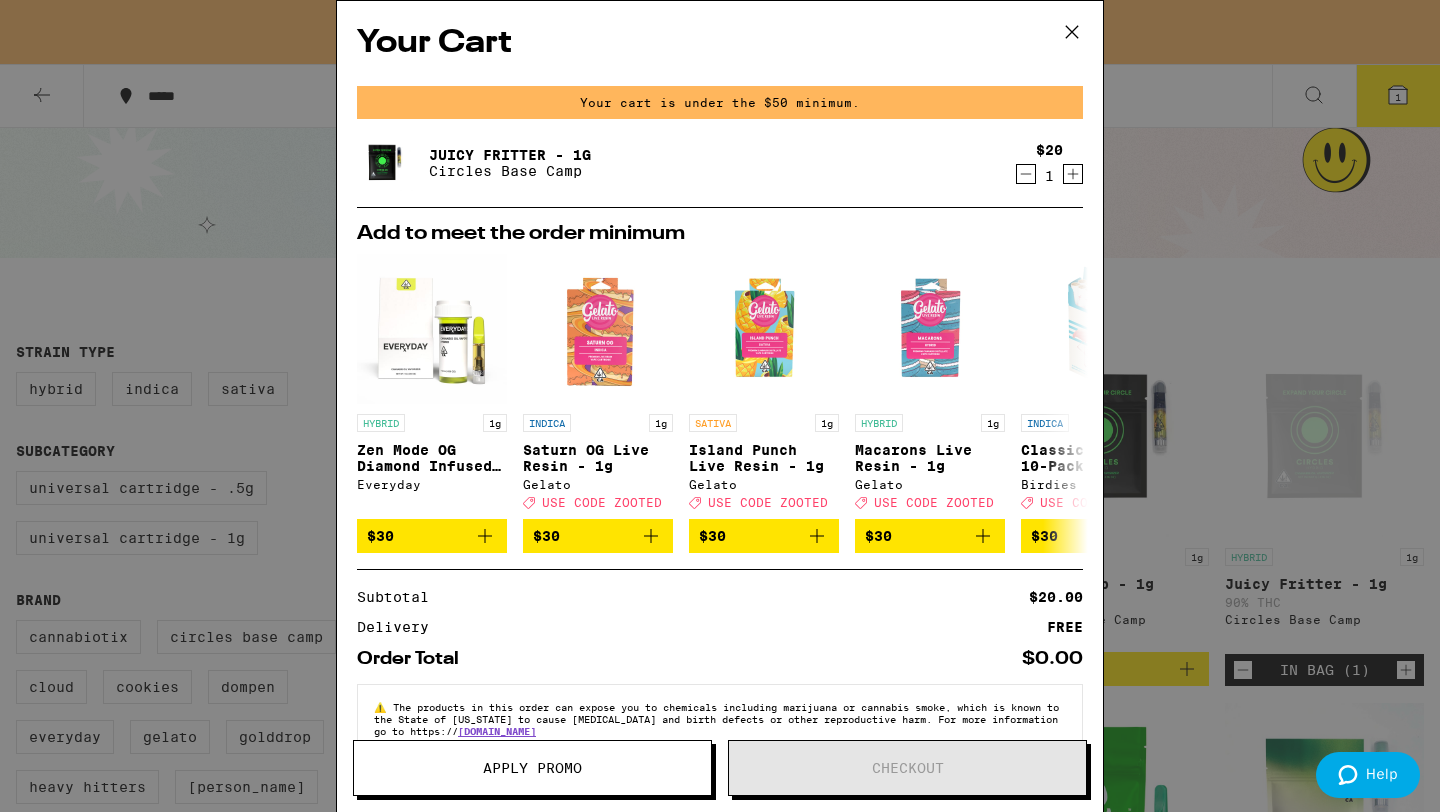 click 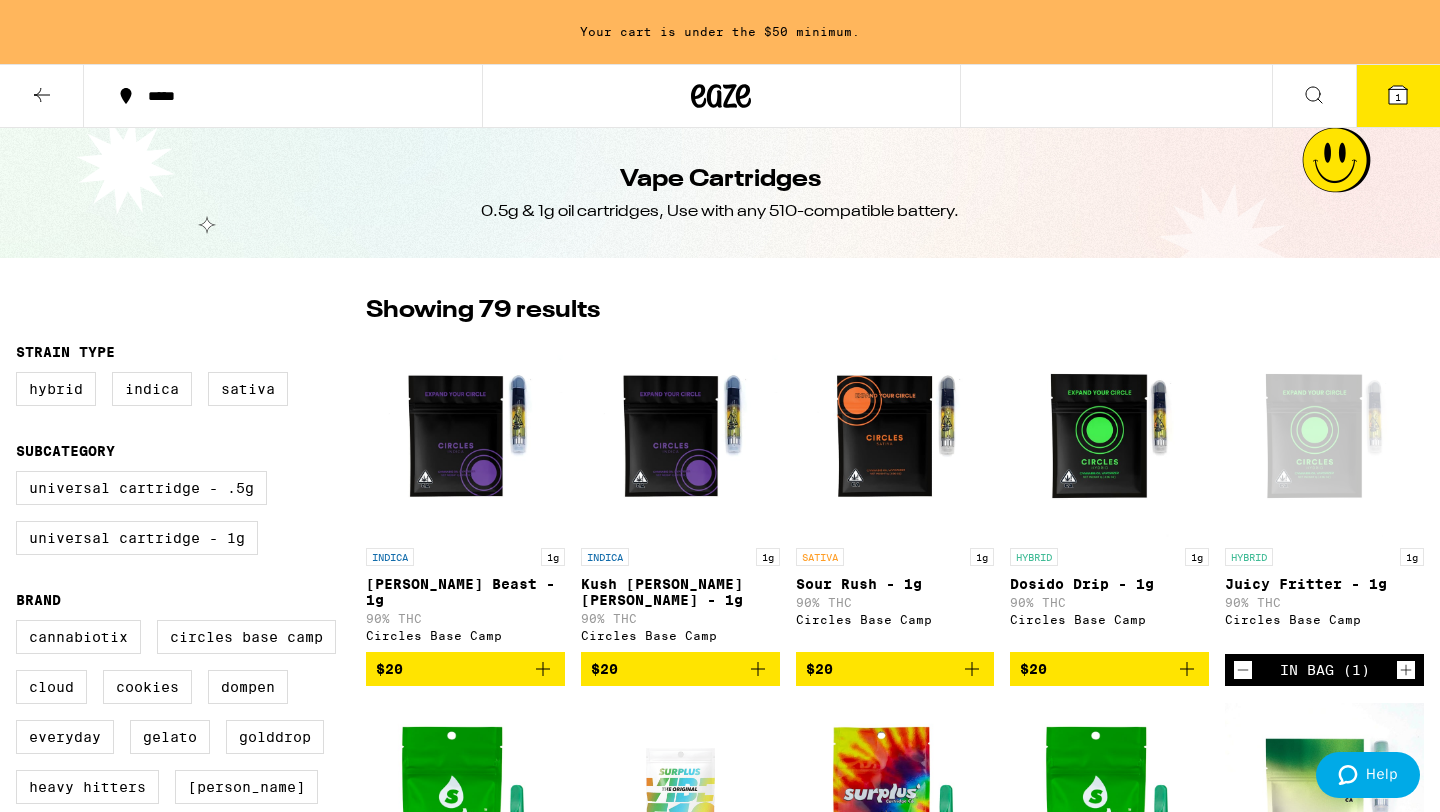 click 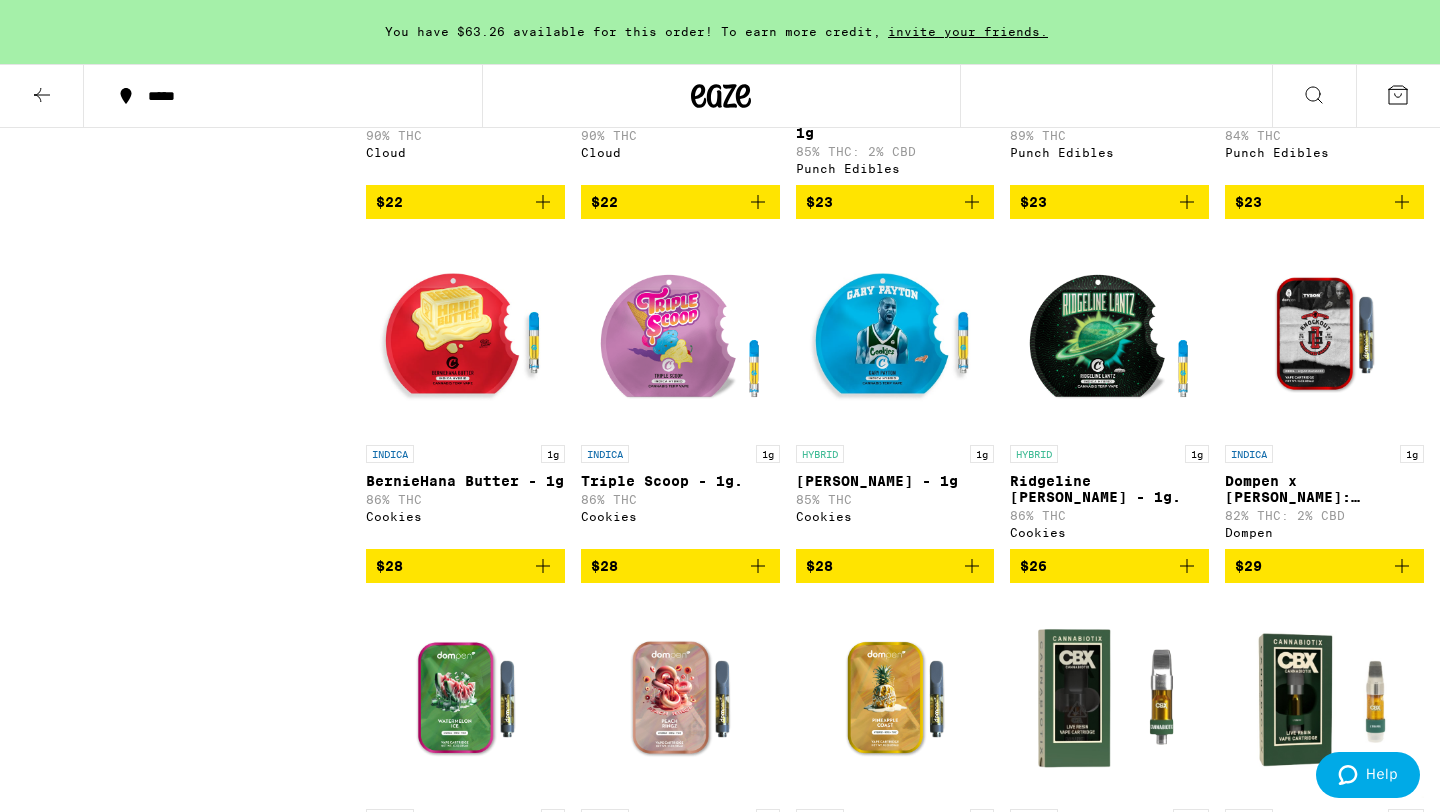 scroll, scrollTop: 1190, scrollLeft: 0, axis: vertical 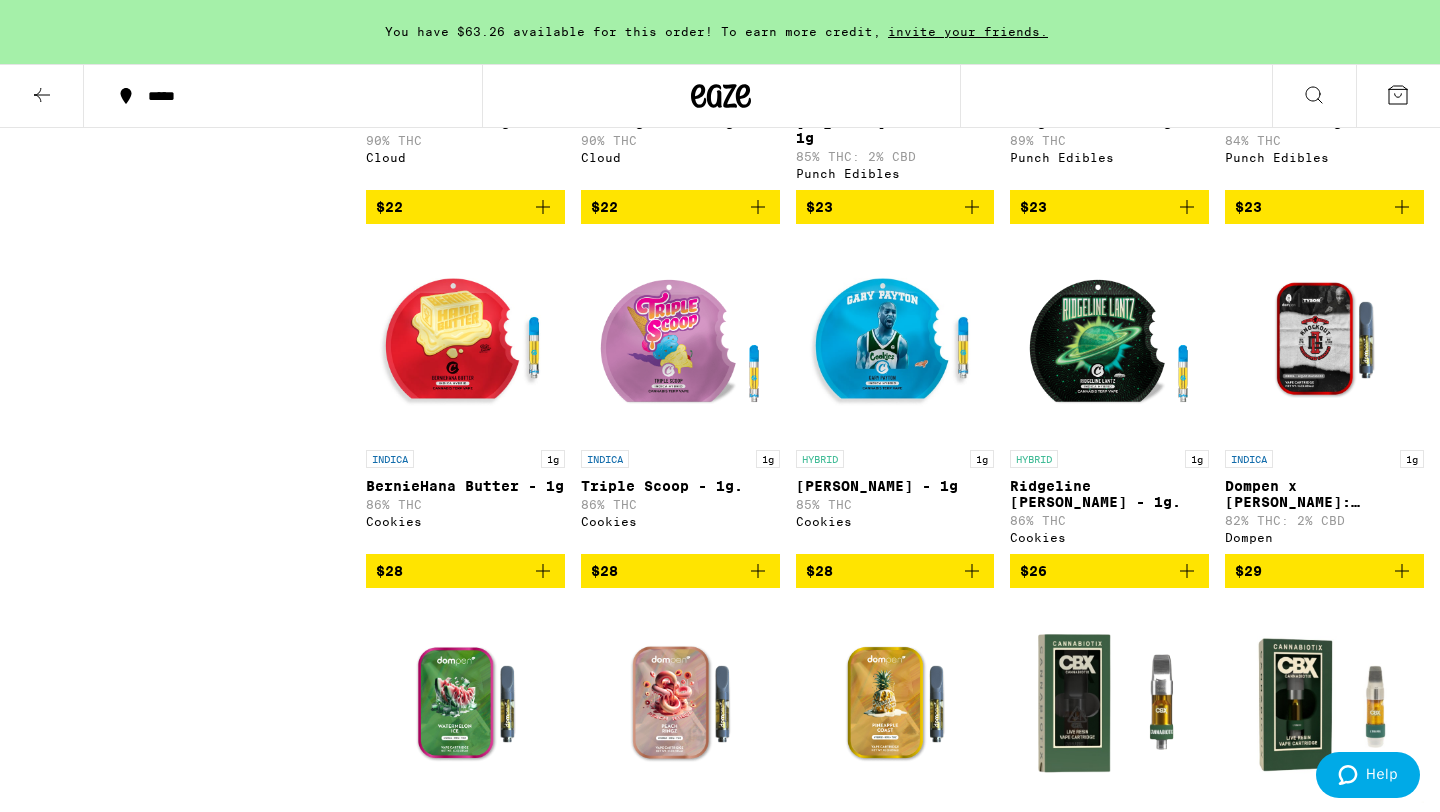 click at bounding box center (1324, 340) 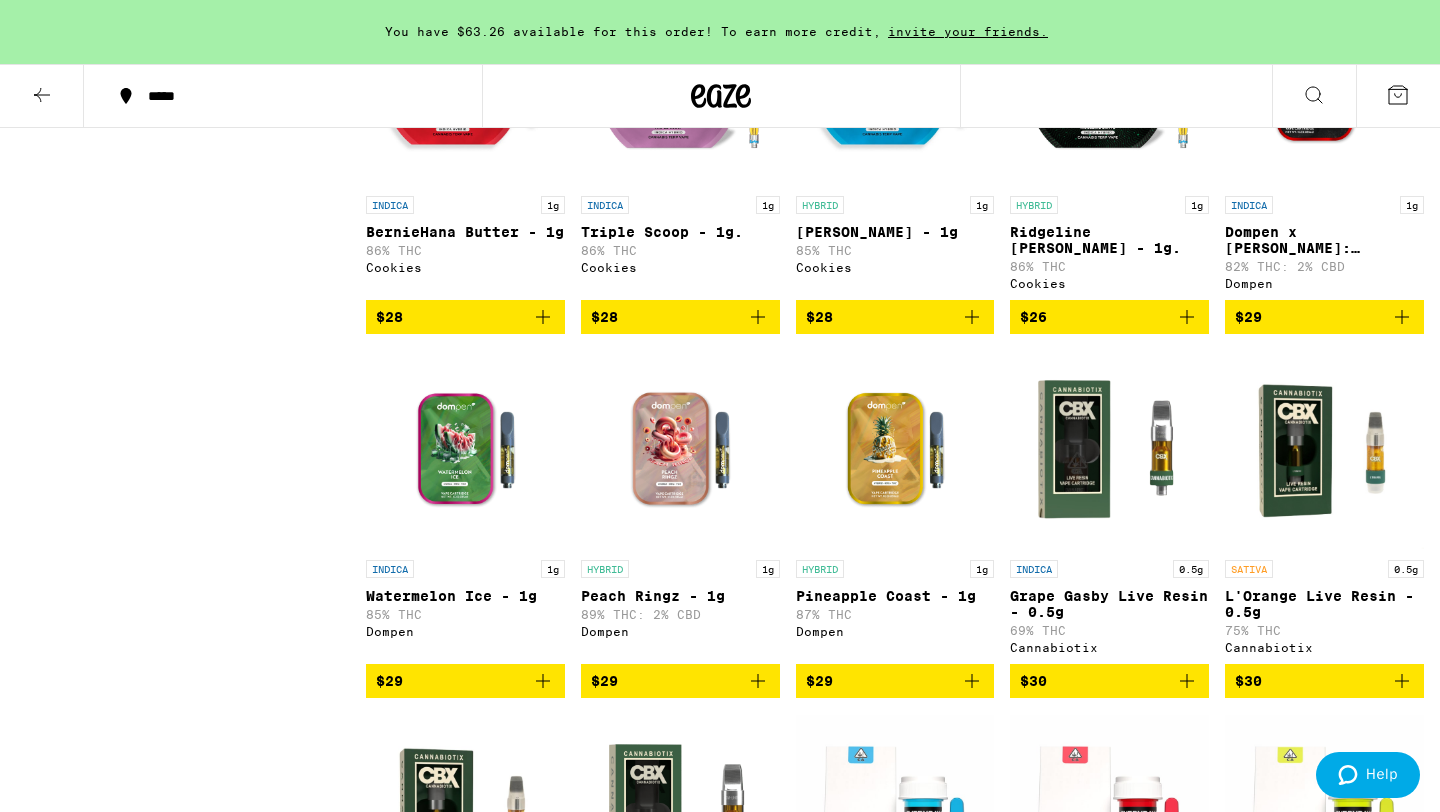scroll, scrollTop: 1454, scrollLeft: 0, axis: vertical 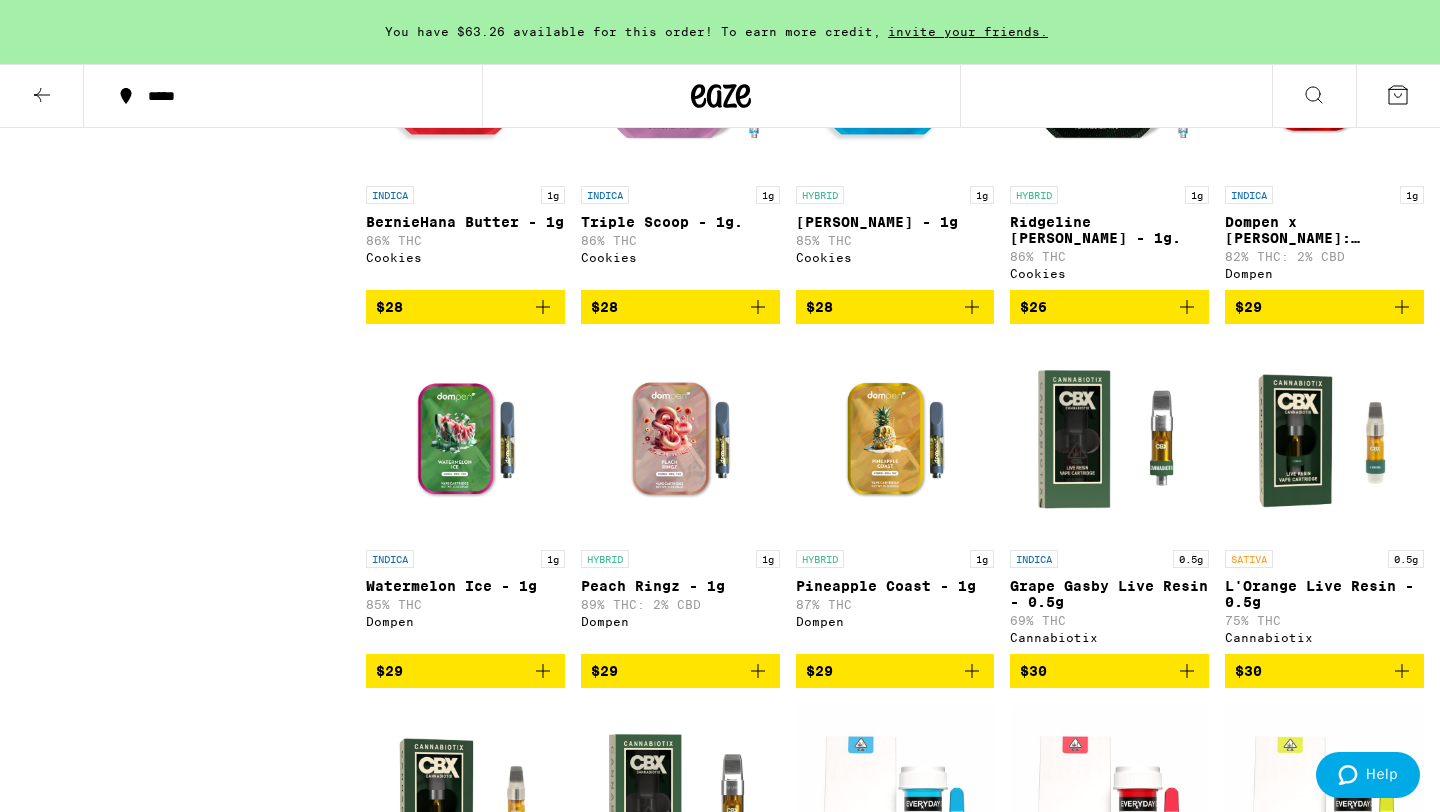 click at bounding box center (680, 440) 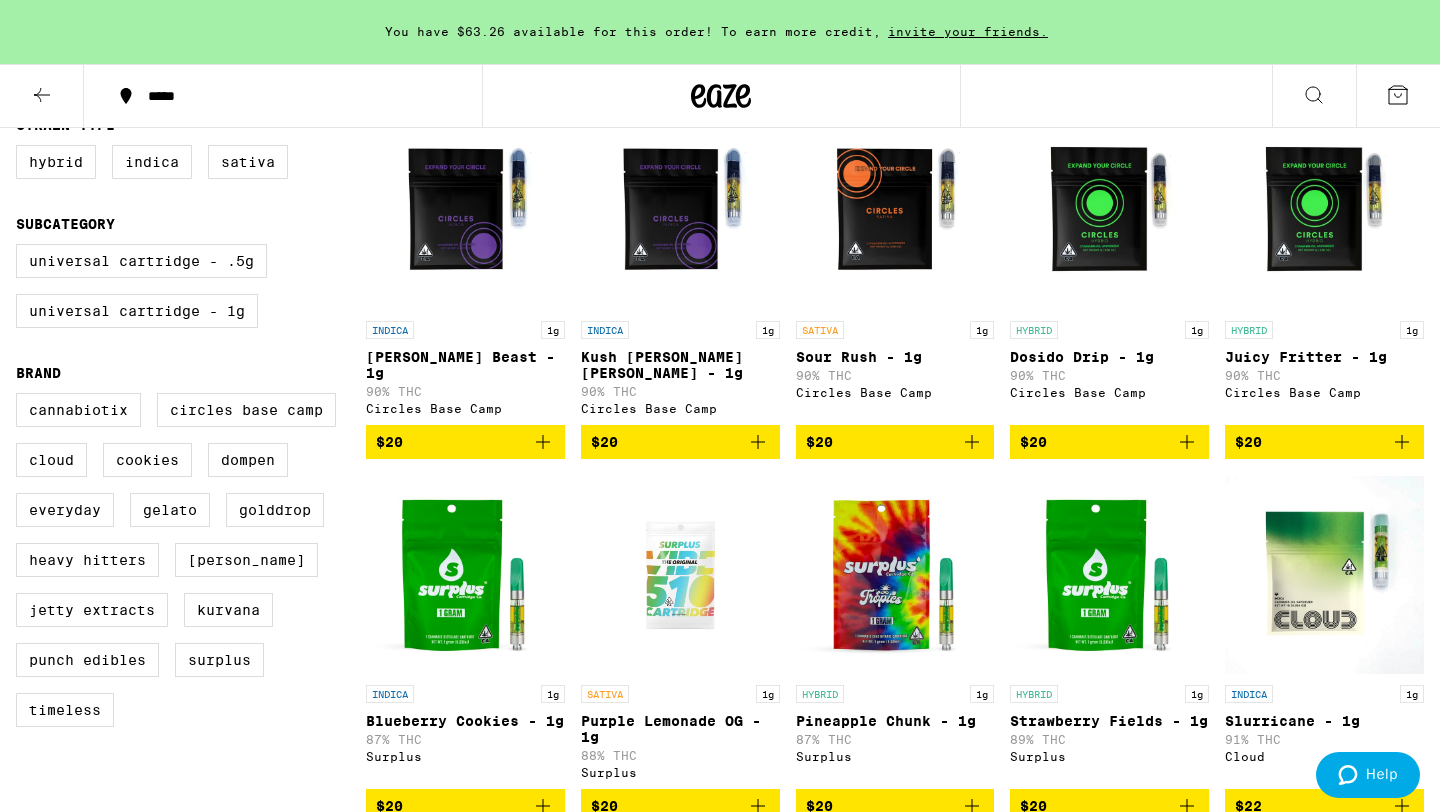 scroll, scrollTop: 0, scrollLeft: 0, axis: both 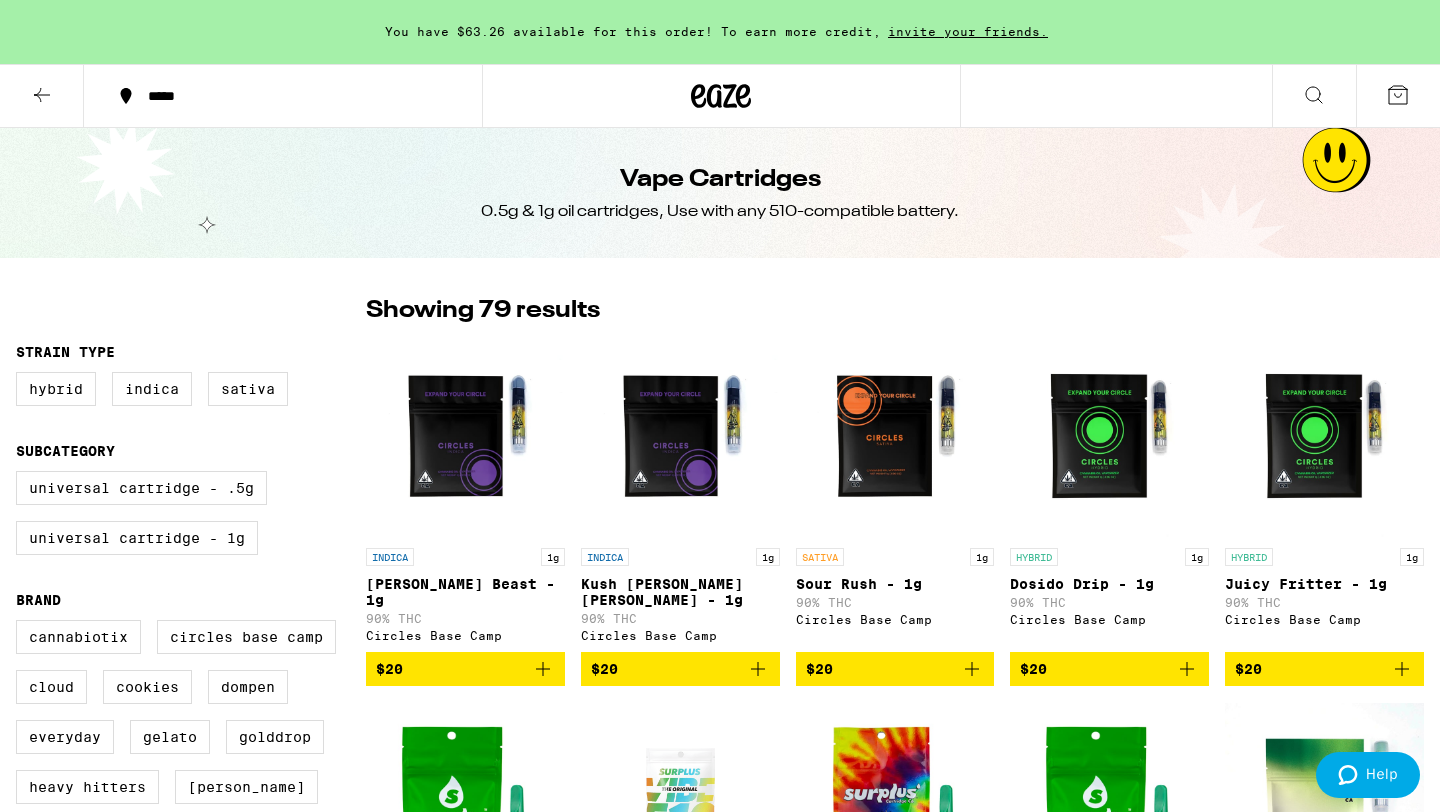 click at bounding box center (465, 438) 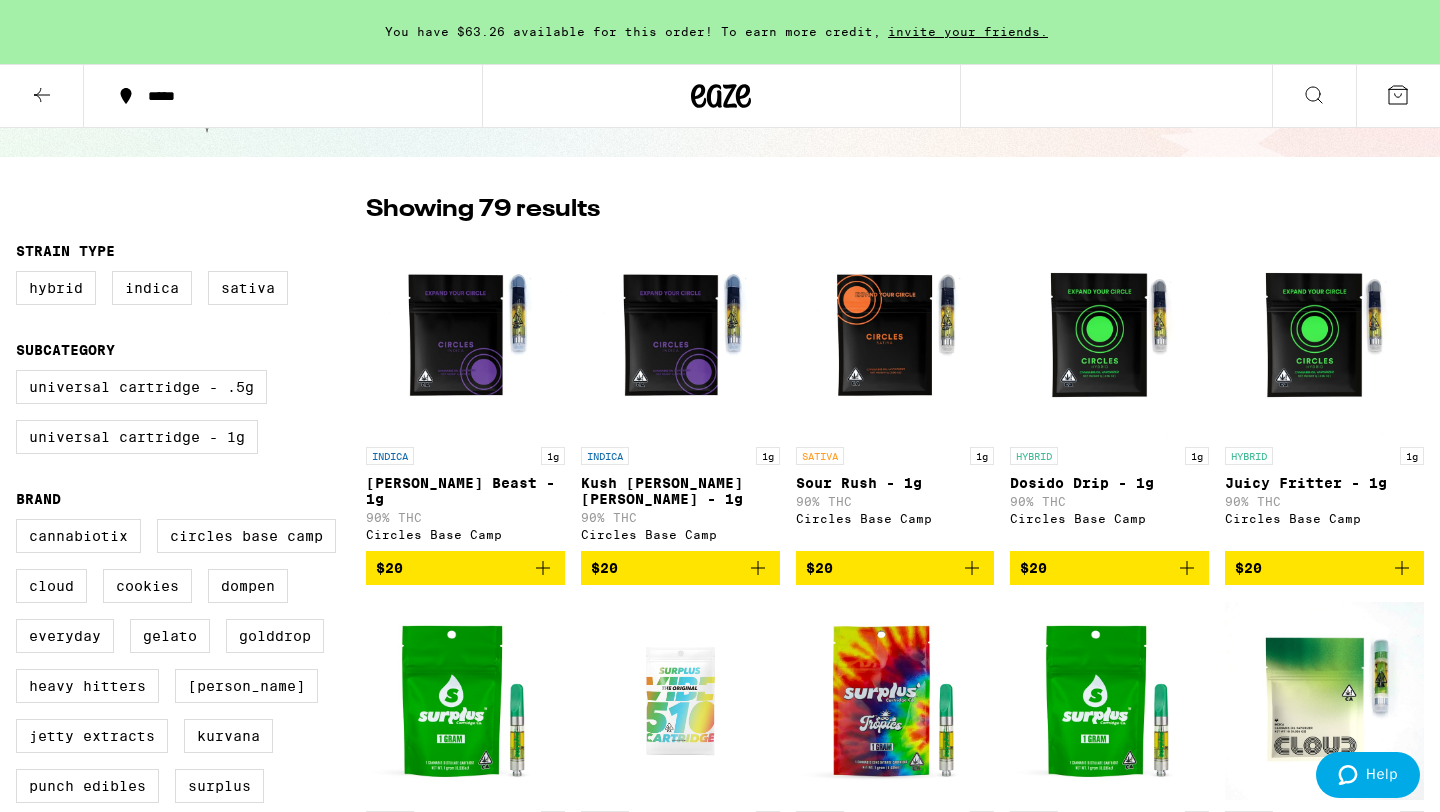 scroll, scrollTop: 107, scrollLeft: 0, axis: vertical 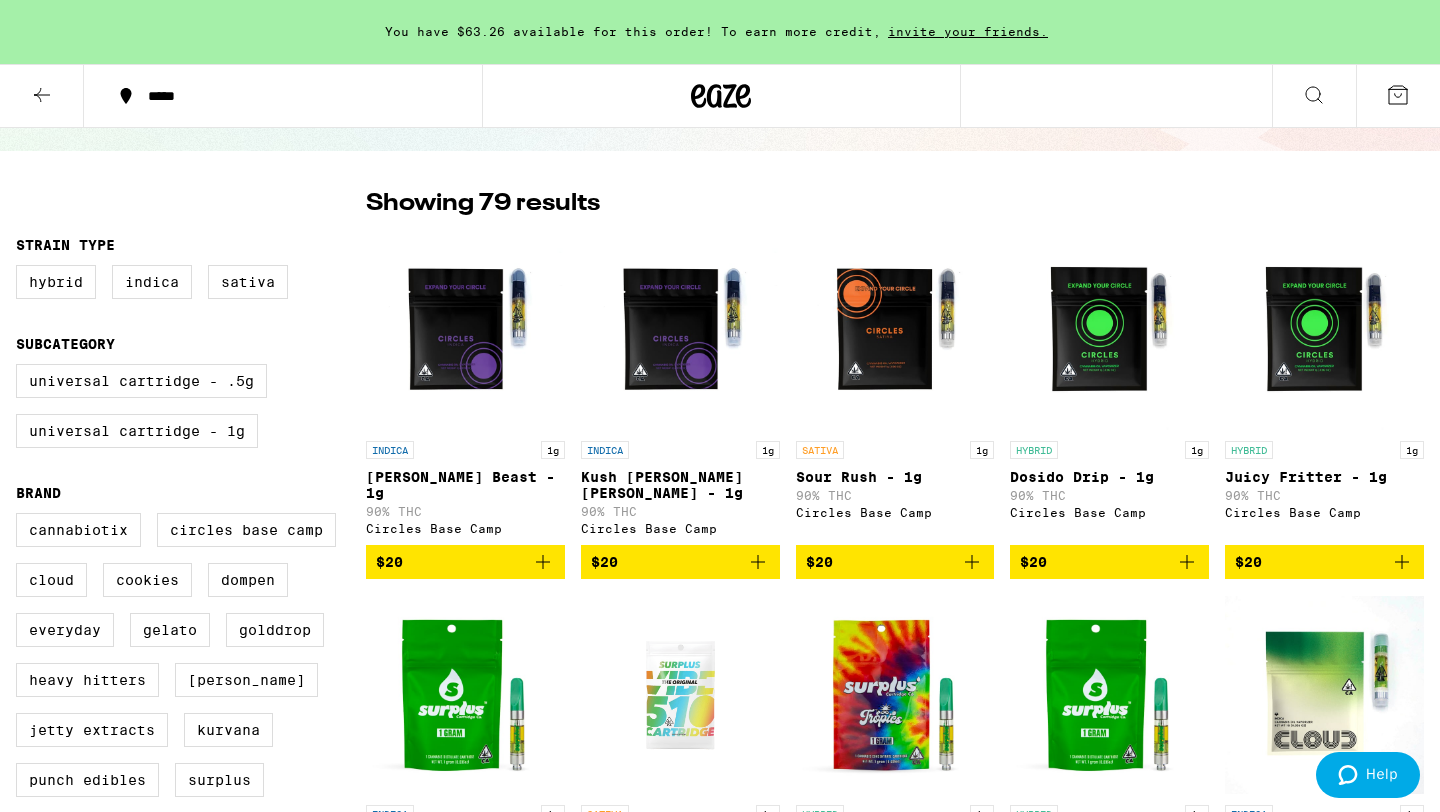 click at bounding box center [895, 331] 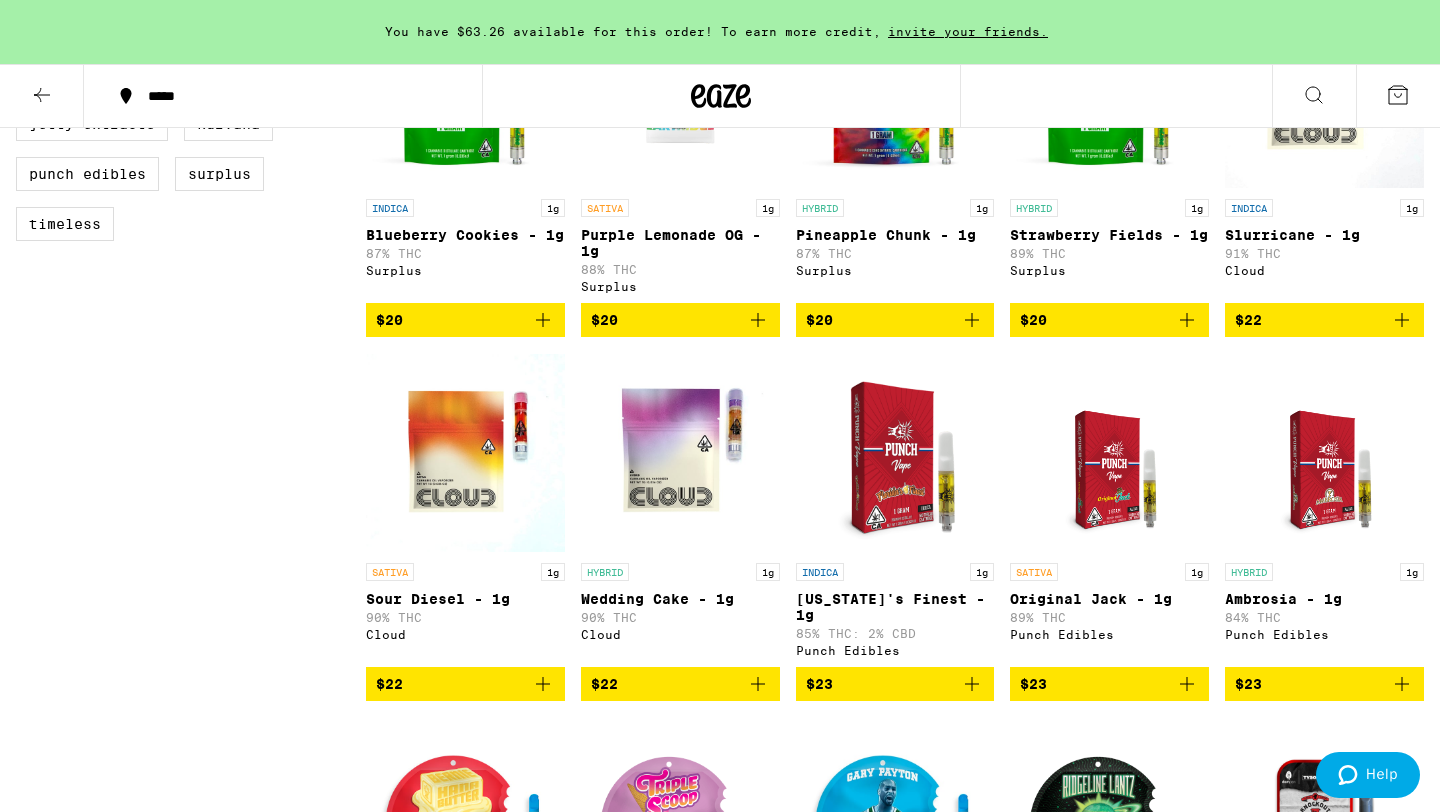 scroll, scrollTop: 717, scrollLeft: 0, axis: vertical 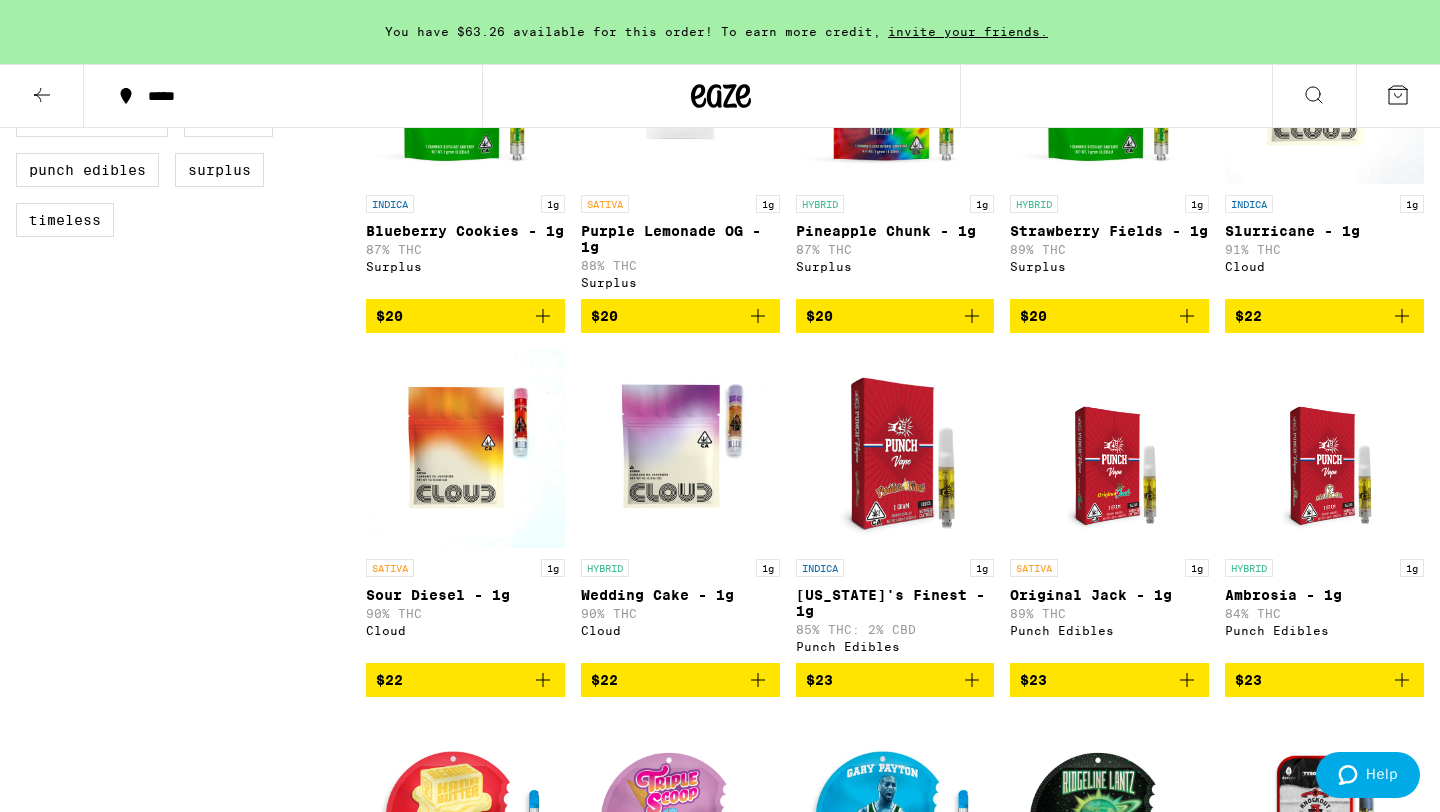 click 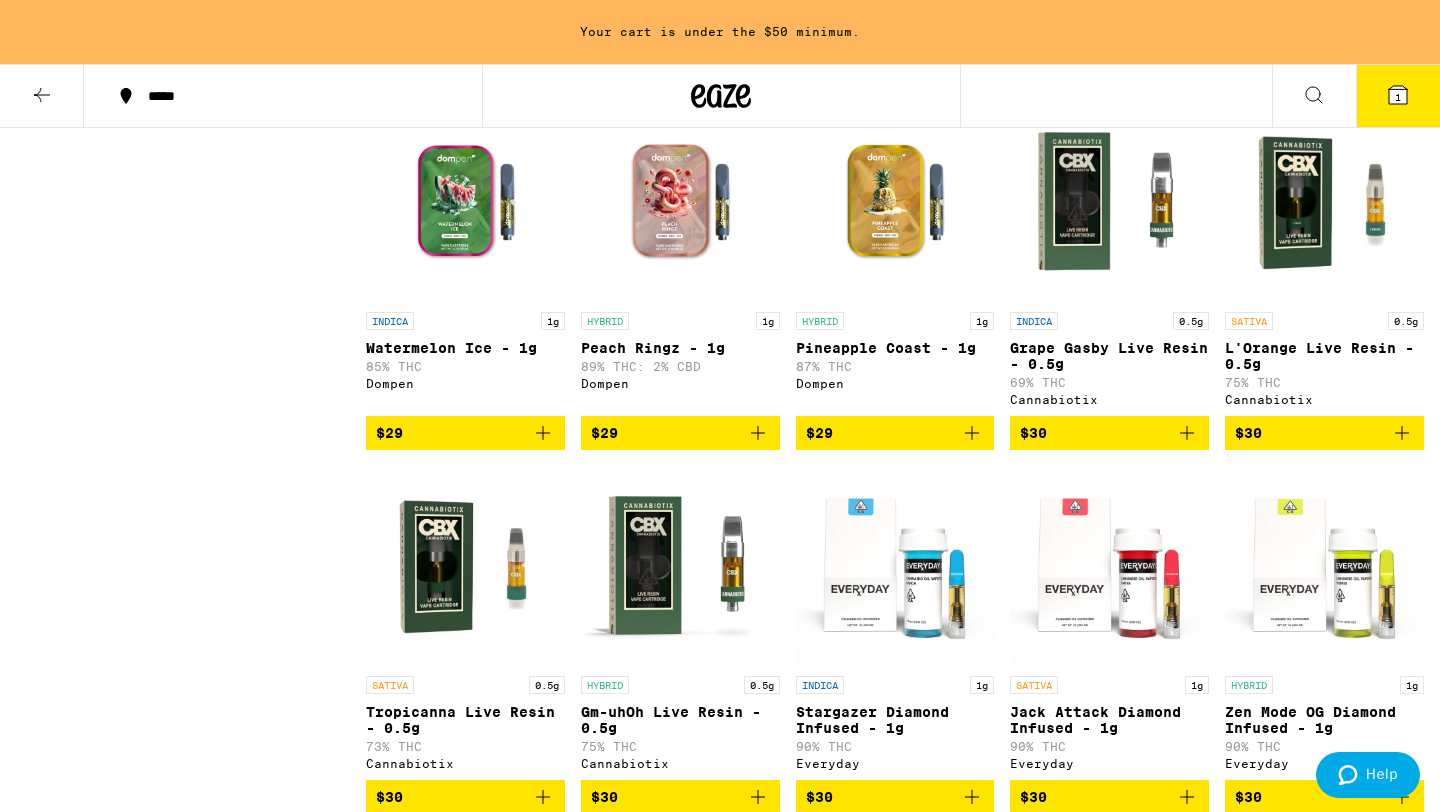 scroll, scrollTop: 1588, scrollLeft: 0, axis: vertical 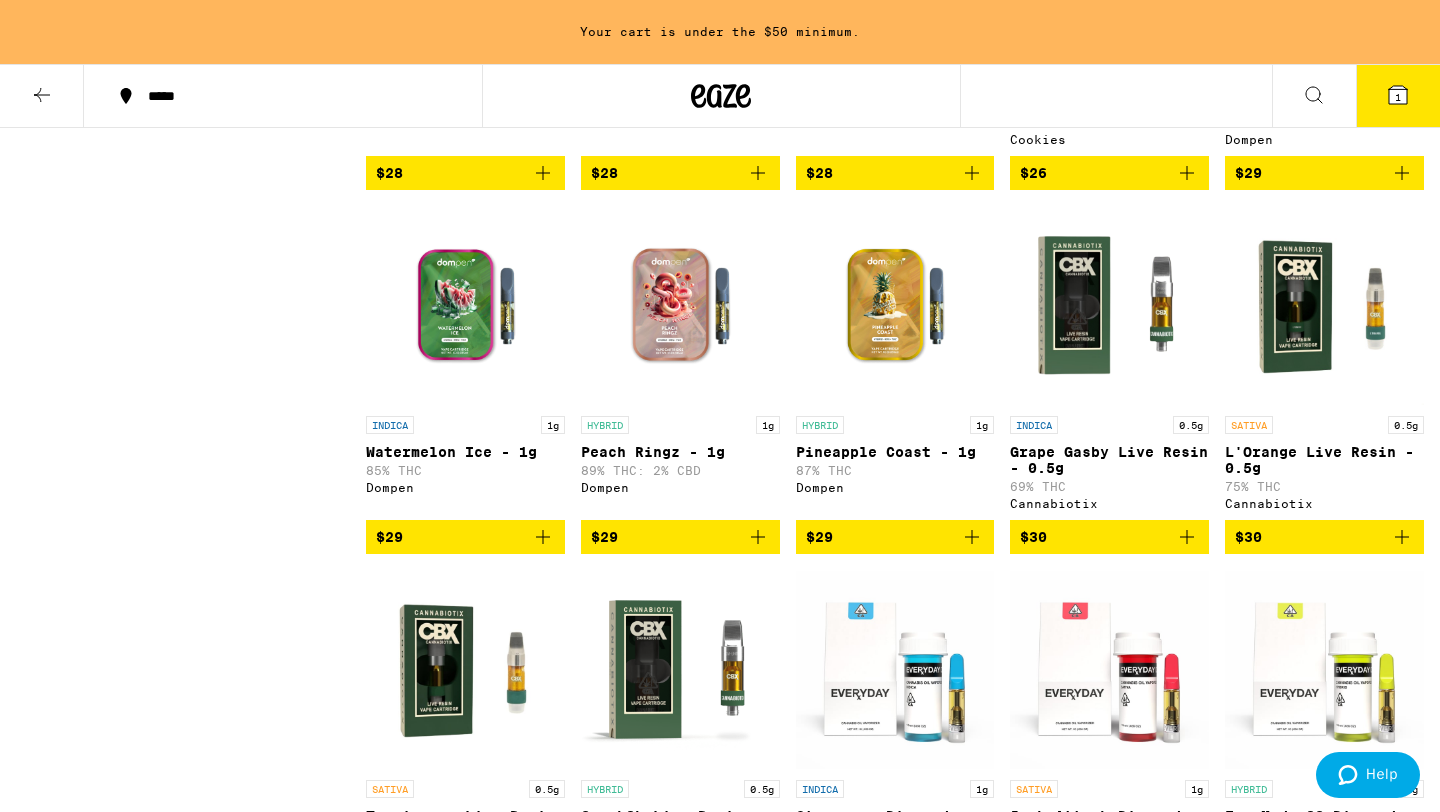 click 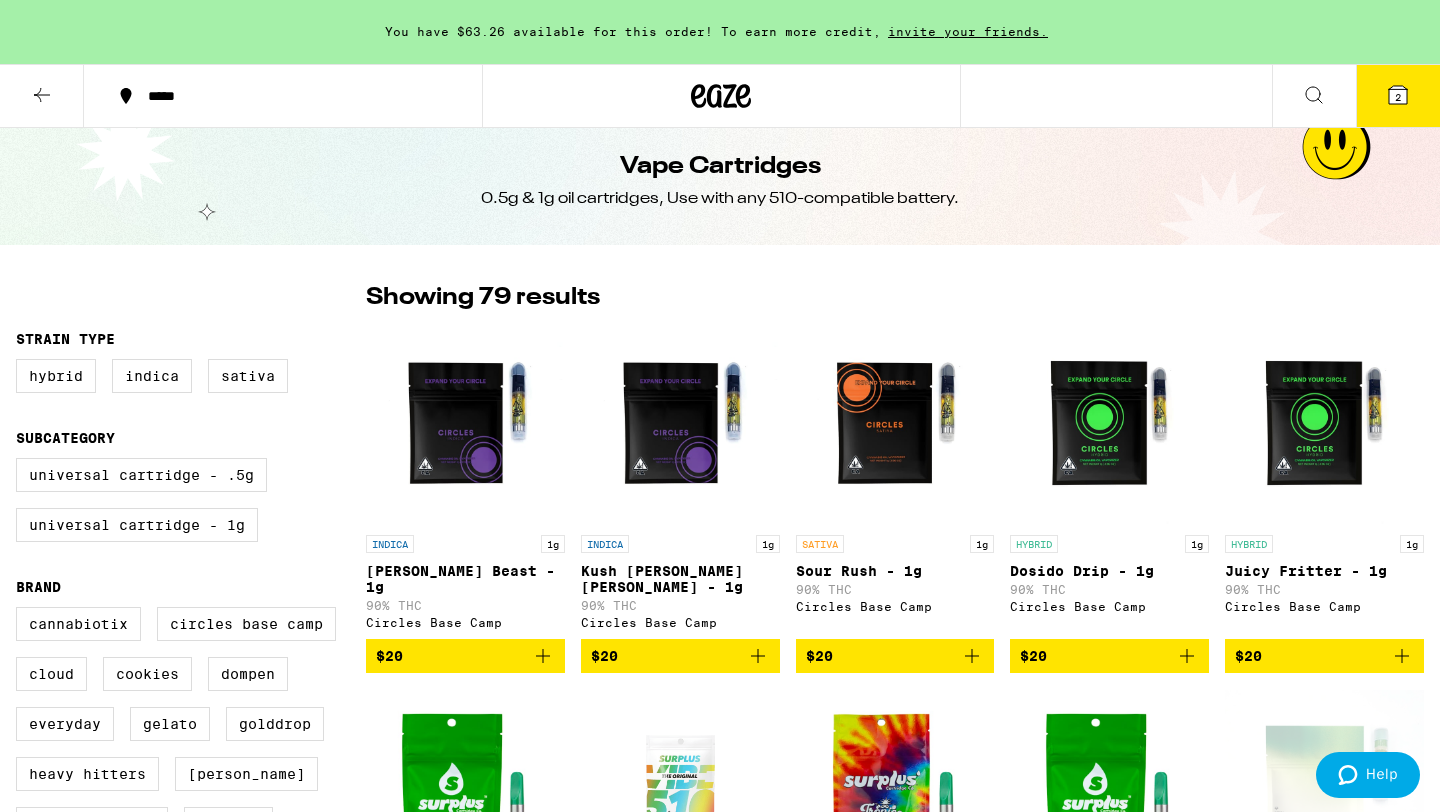 scroll, scrollTop: 0, scrollLeft: 0, axis: both 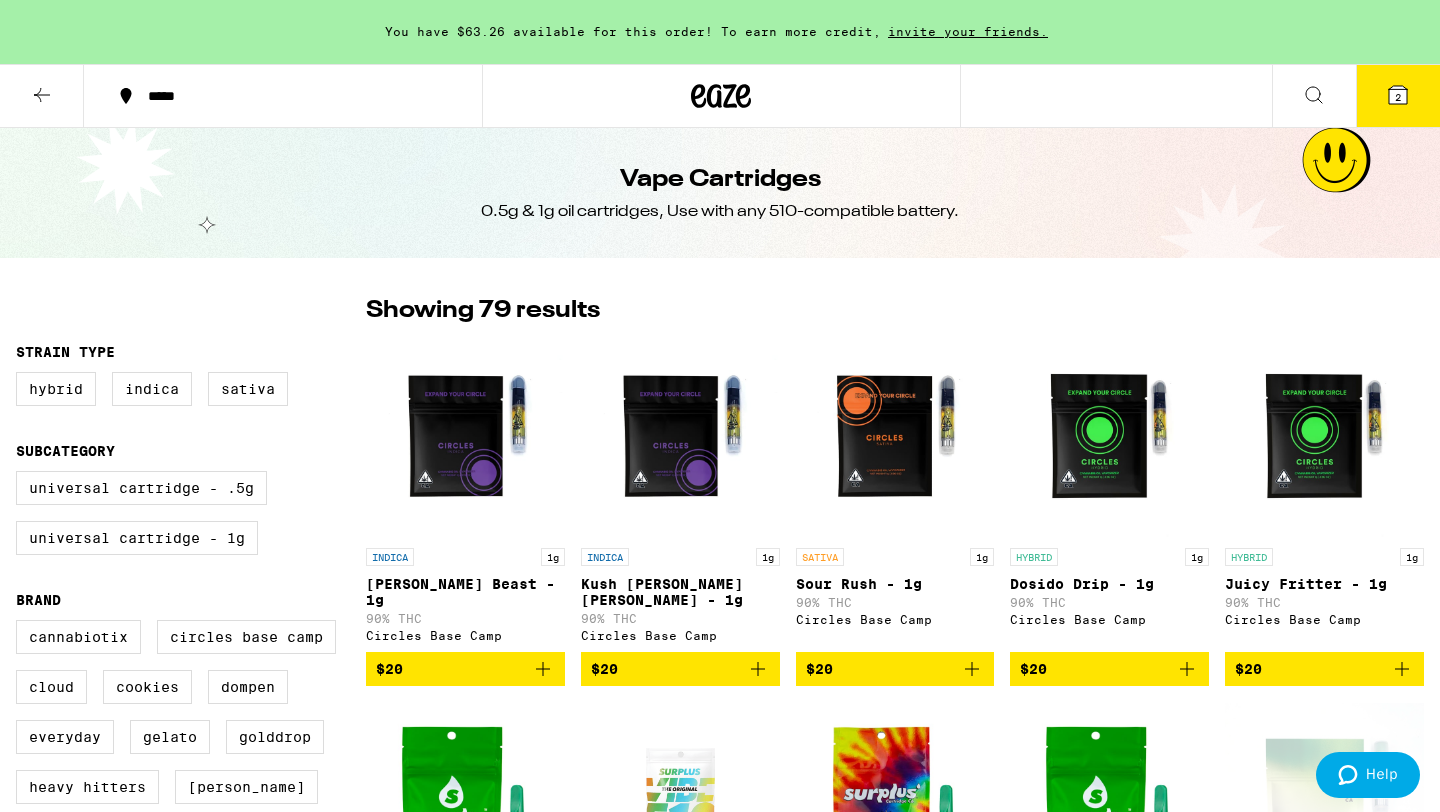 click 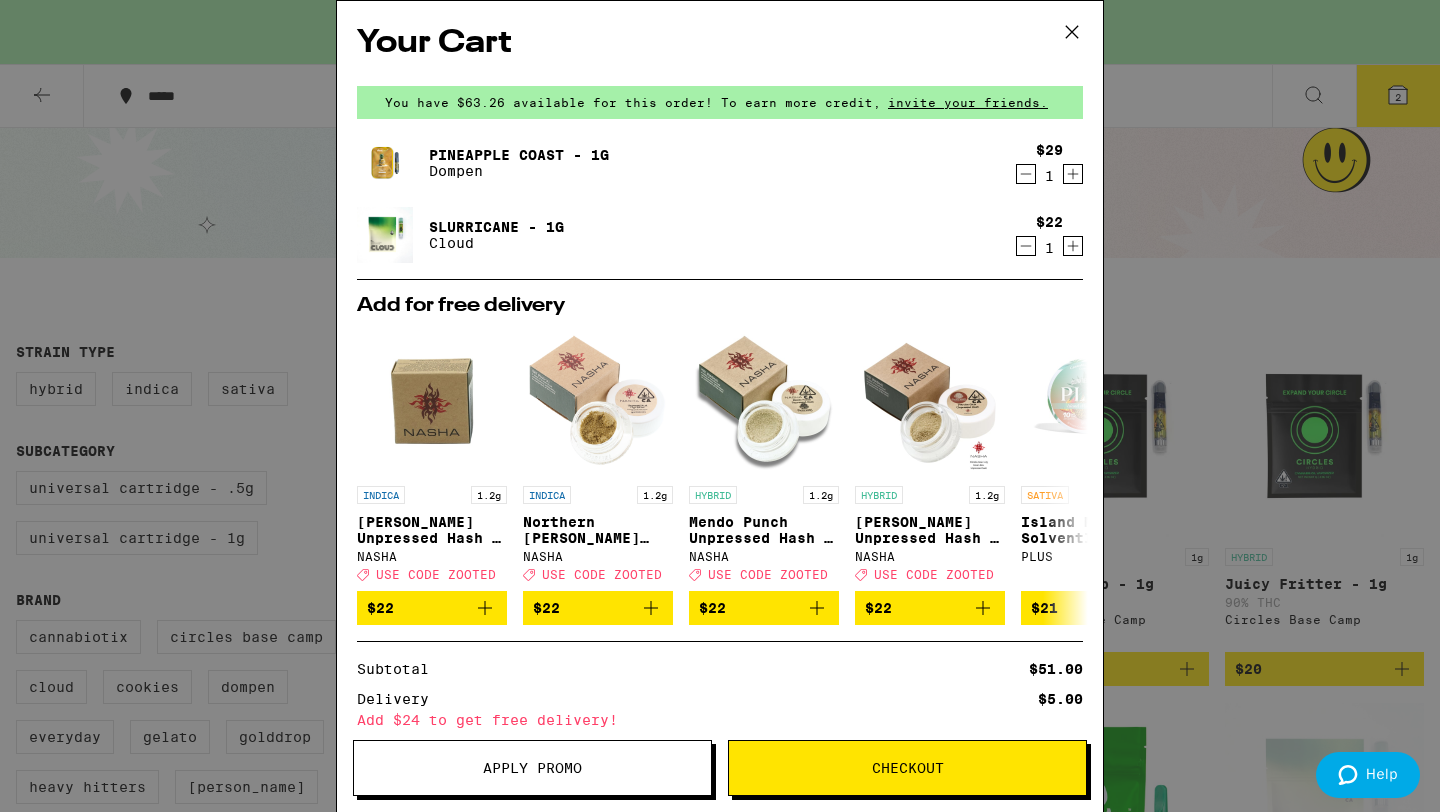 scroll, scrollTop: 209, scrollLeft: 0, axis: vertical 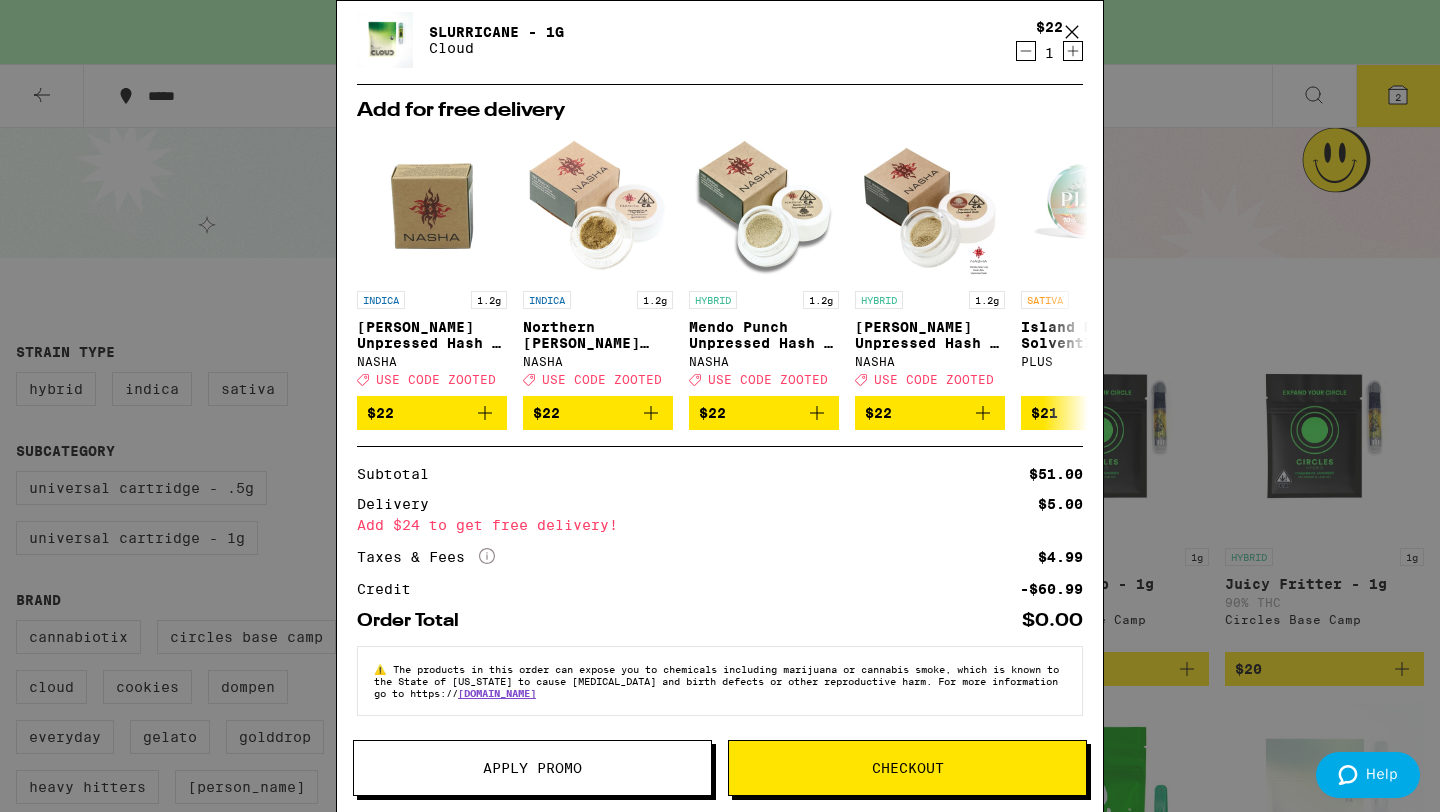 click on "Checkout" at bounding box center [907, 768] 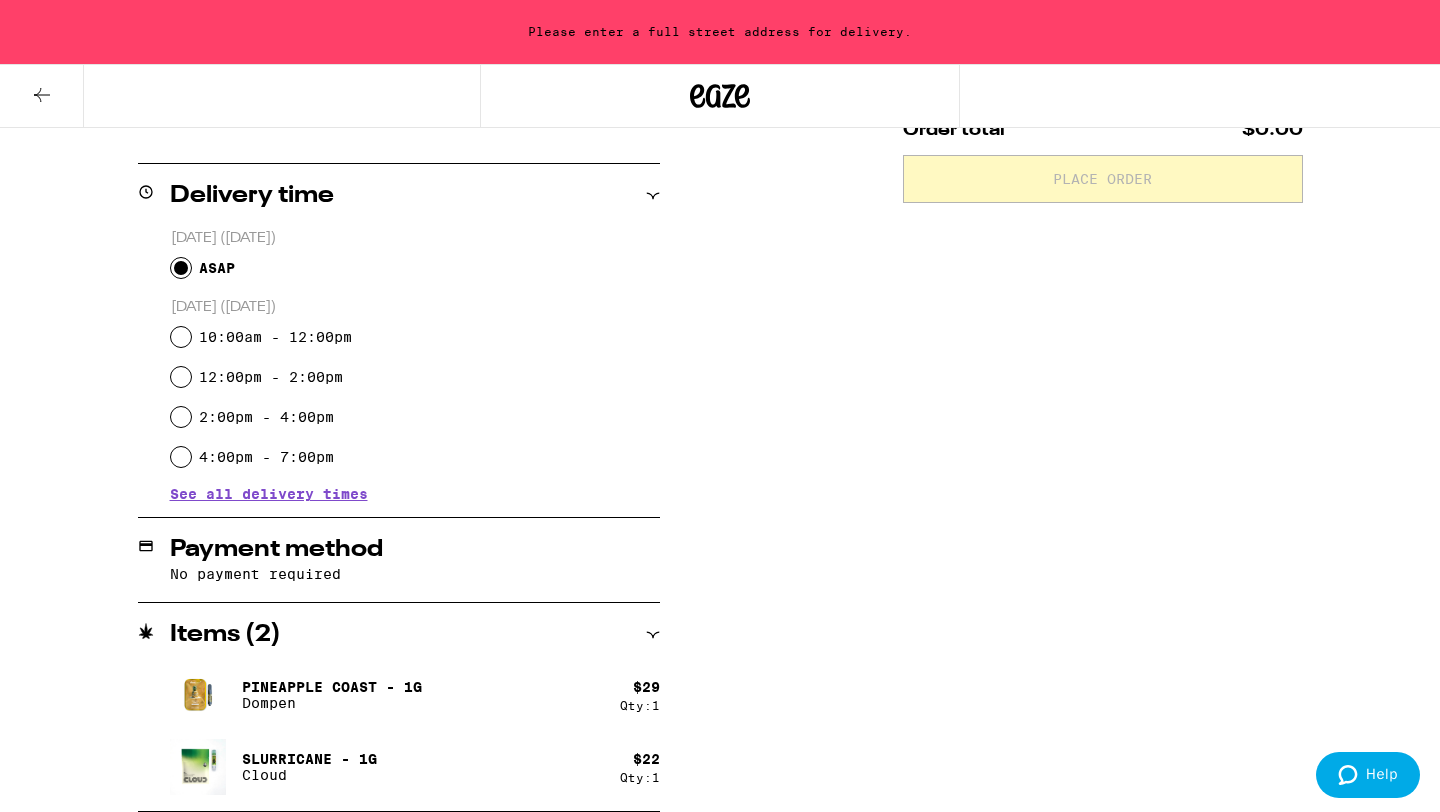 scroll, scrollTop: 0, scrollLeft: 0, axis: both 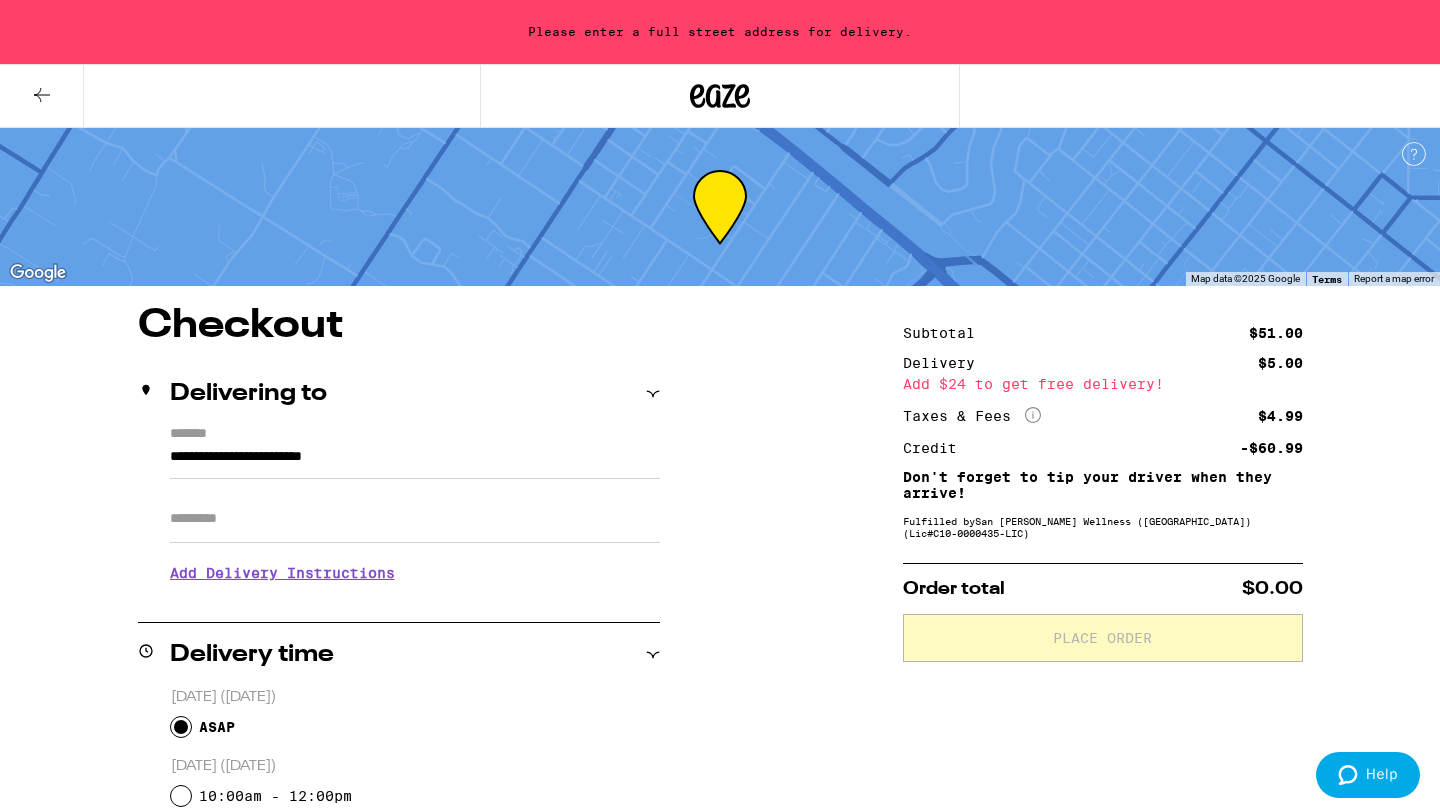 click on "**********" at bounding box center [415, 462] 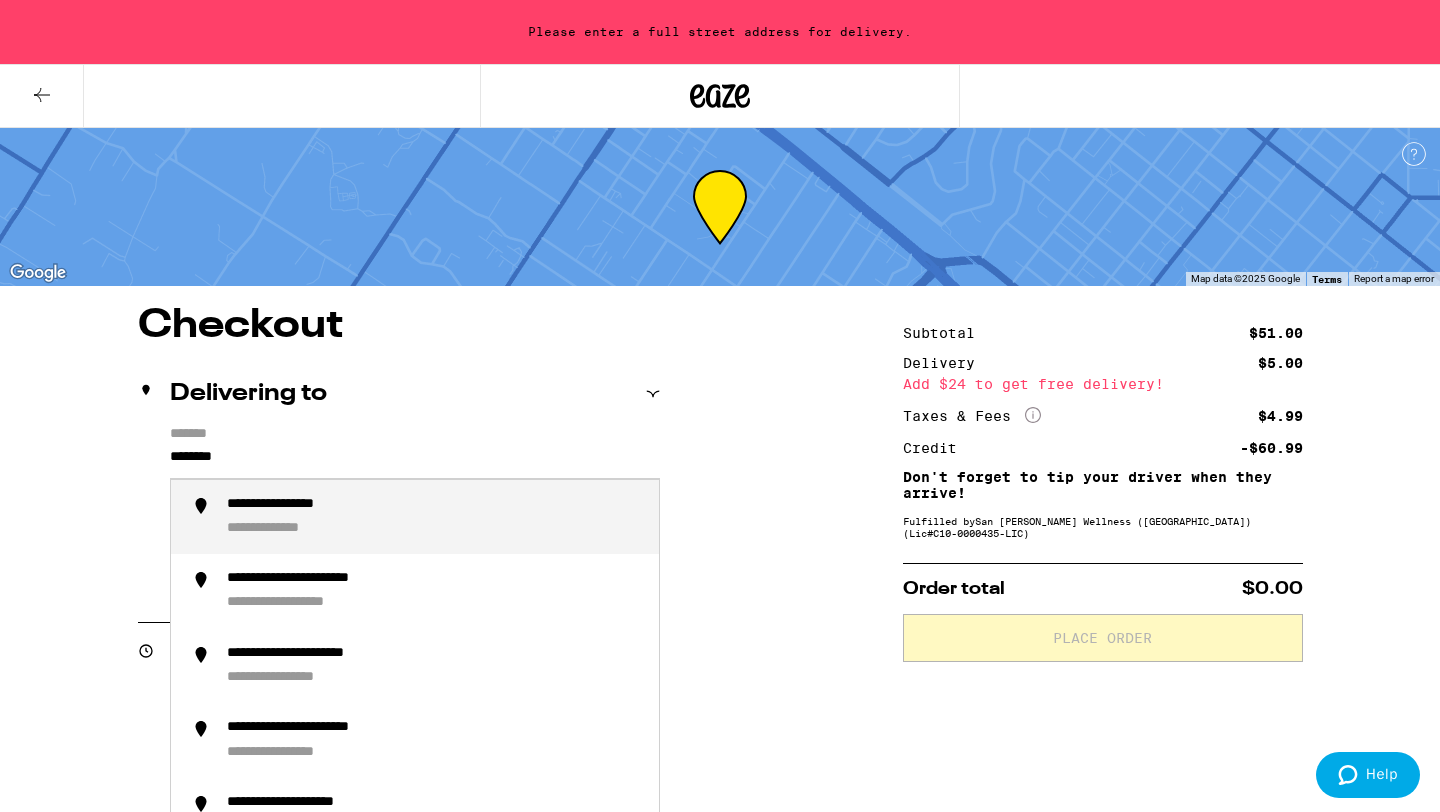 click on "**********" at bounding box center [435, 517] 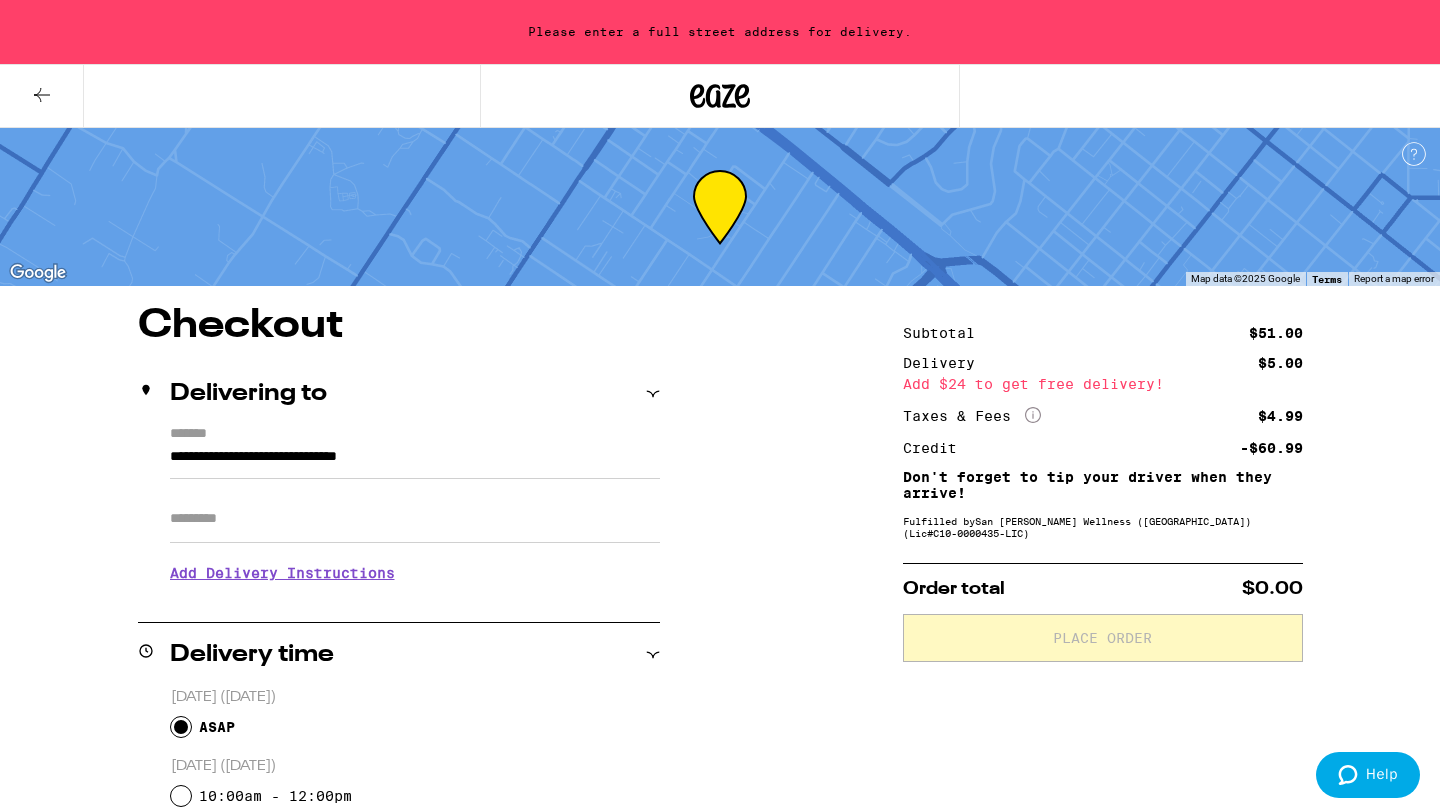 type on "**********" 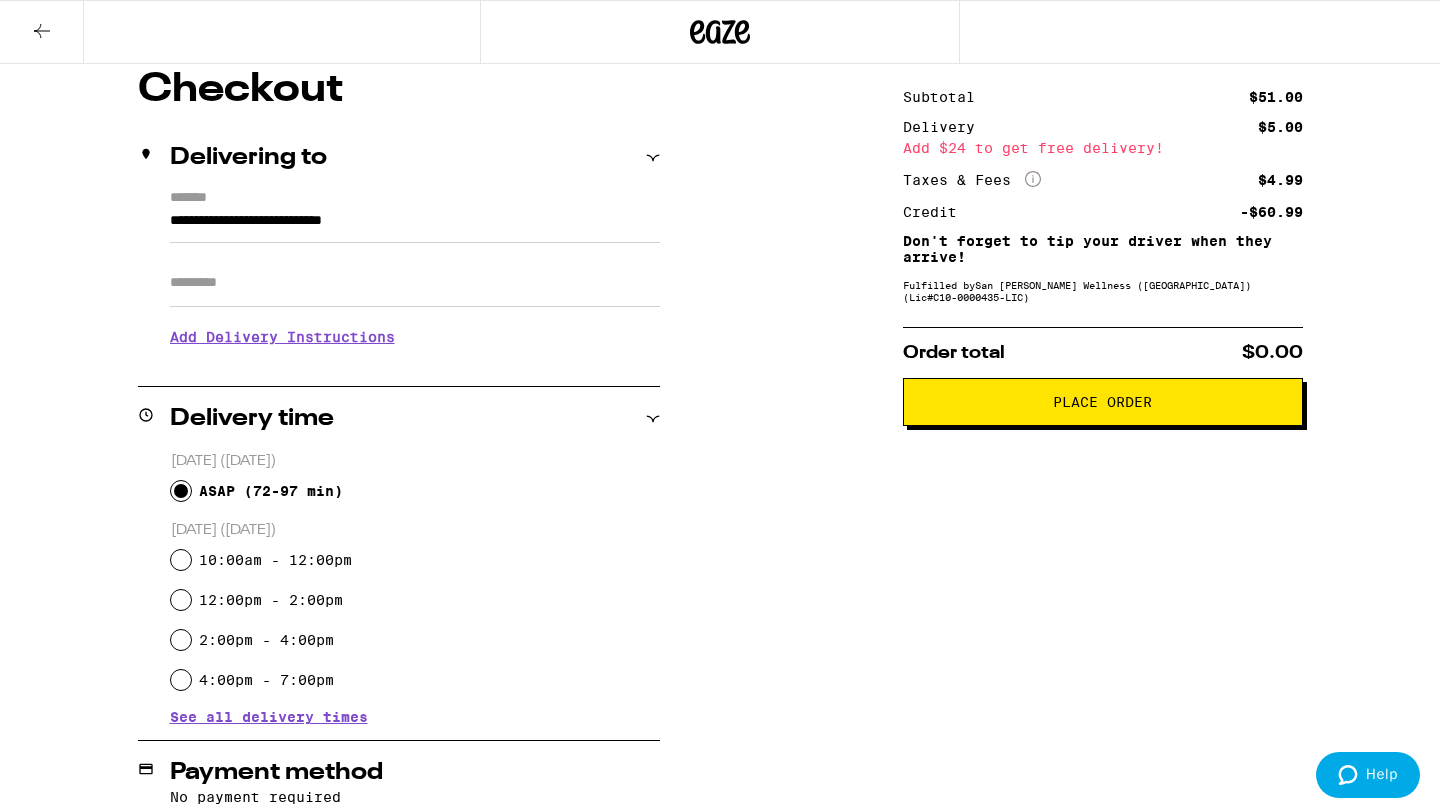 scroll, scrollTop: 0, scrollLeft: 0, axis: both 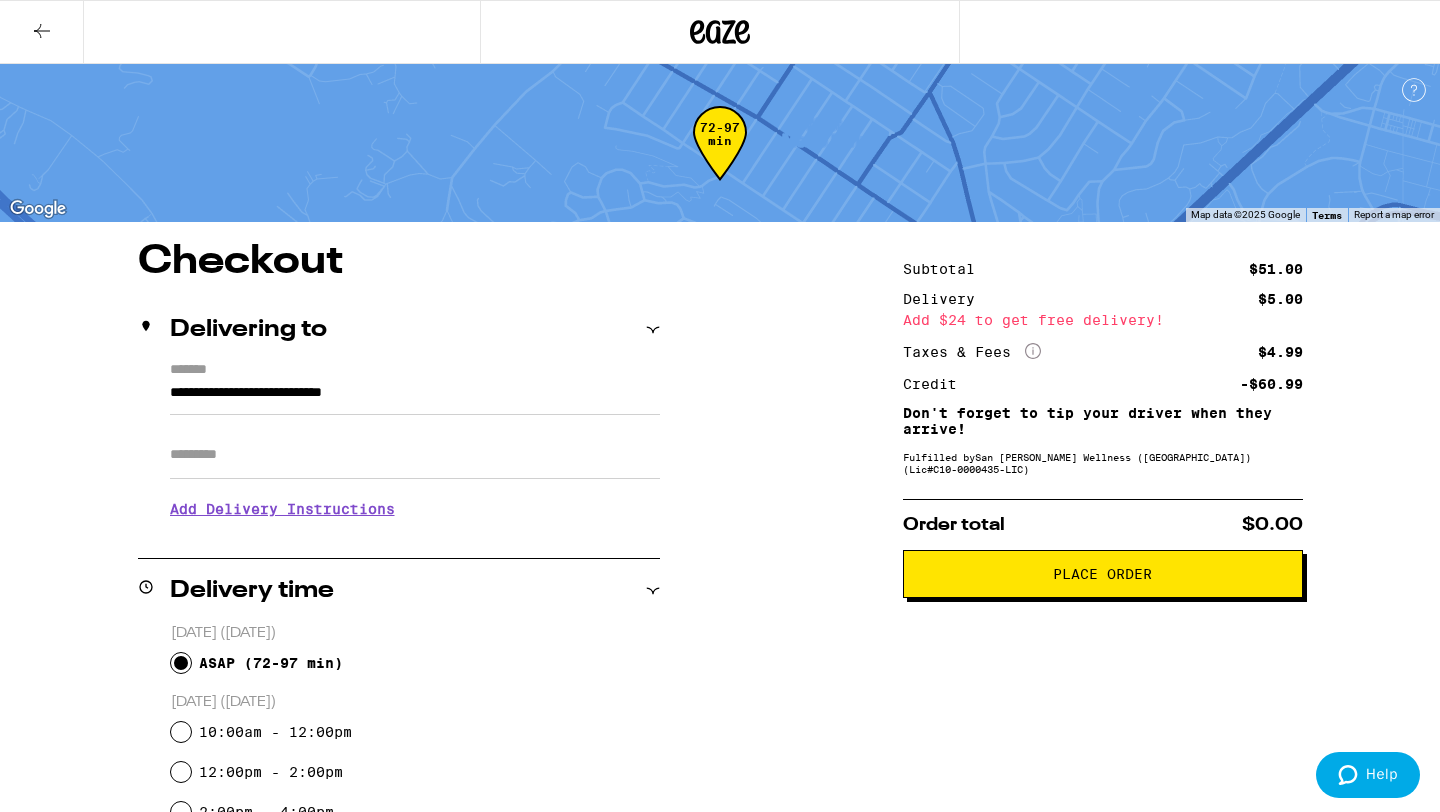 click 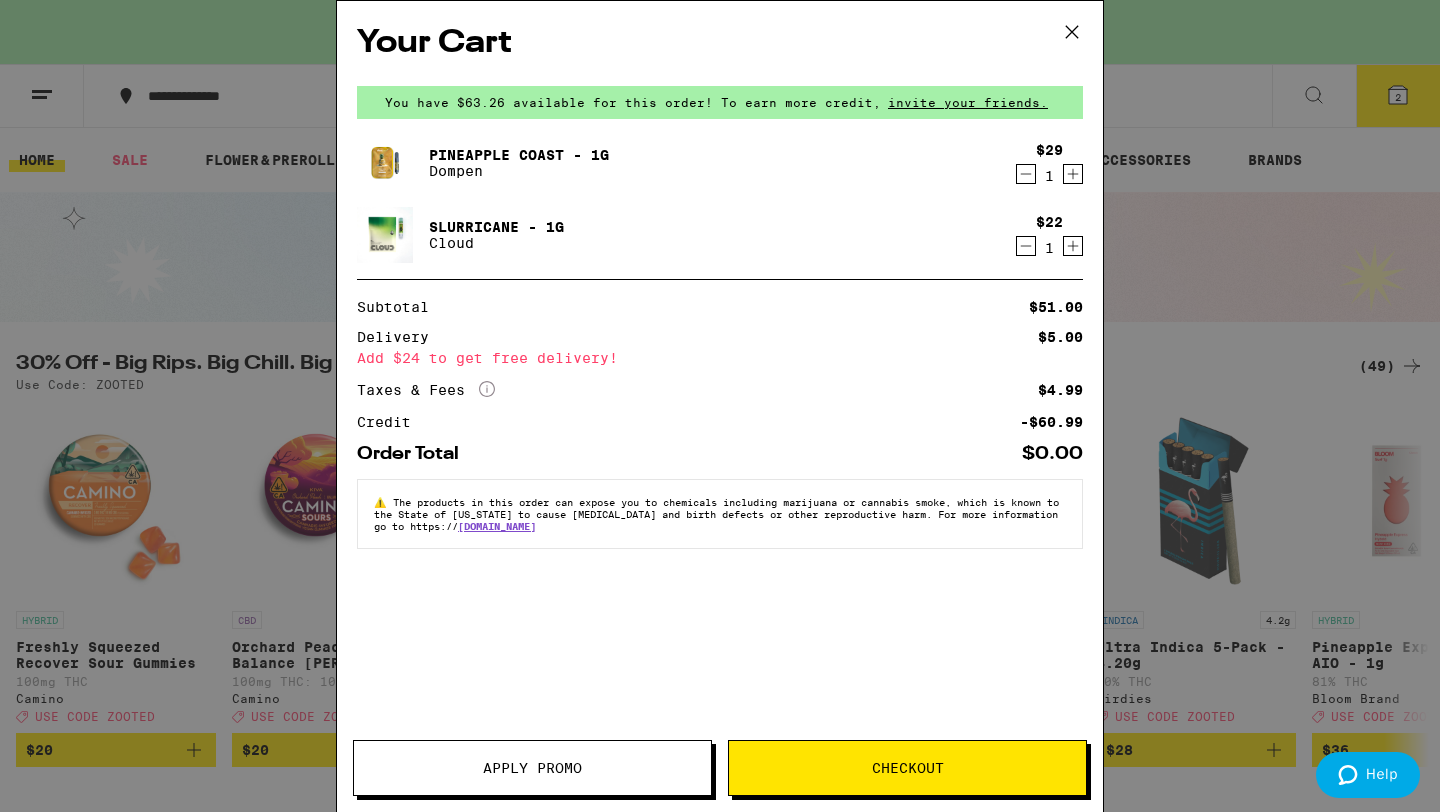 click 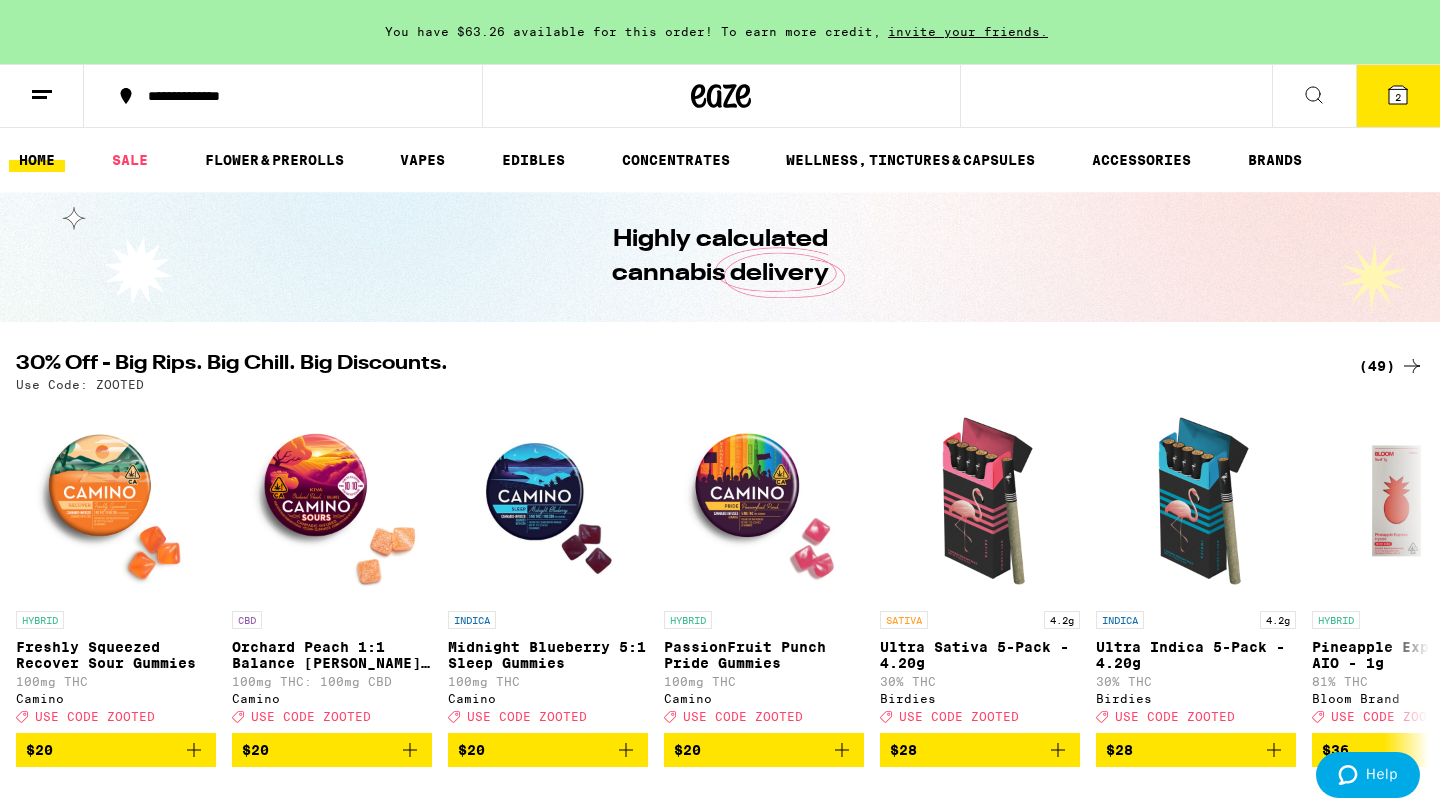 click 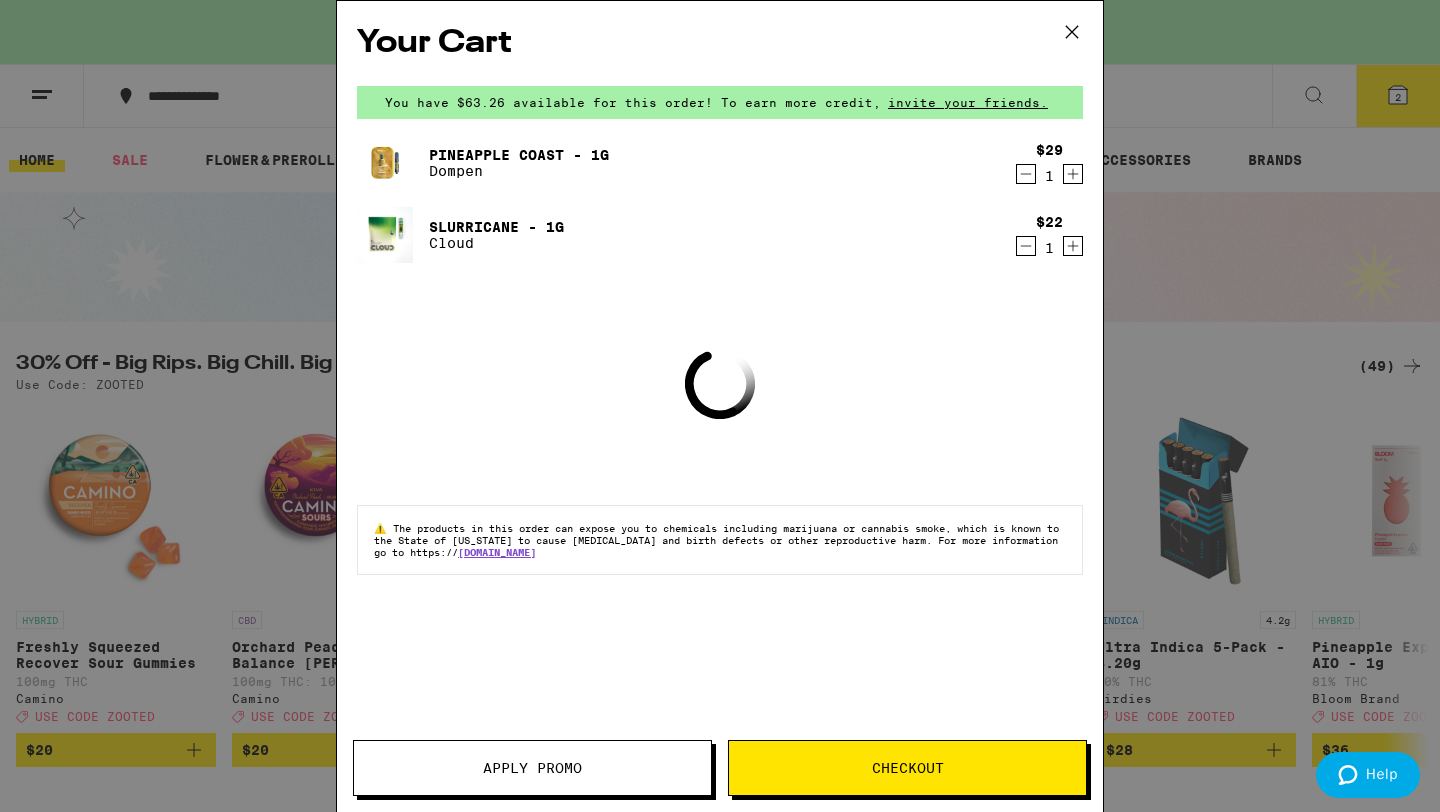 click on "Checkout" at bounding box center (907, 768) 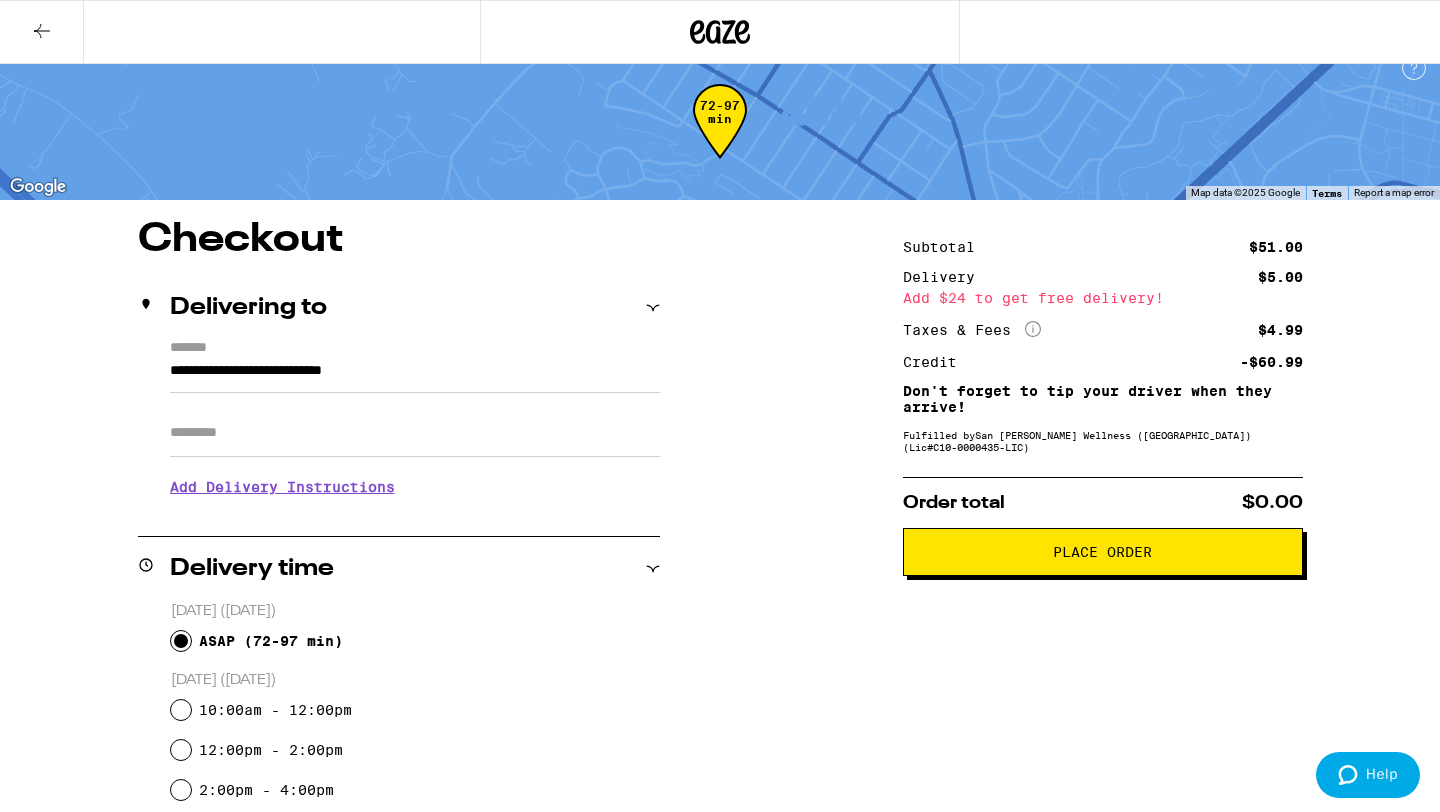 scroll, scrollTop: 0, scrollLeft: 0, axis: both 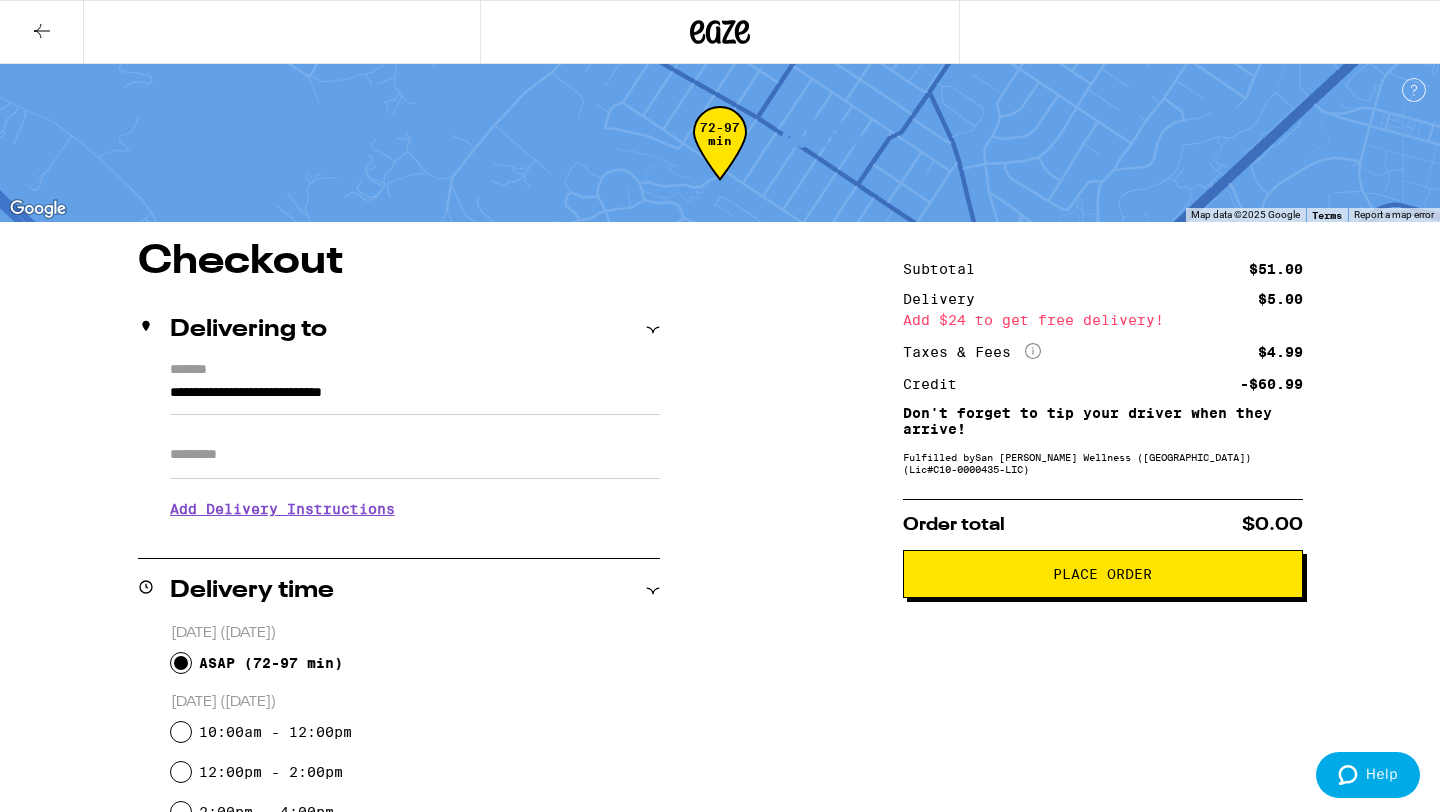click on "Place Order" at bounding box center (1103, 574) 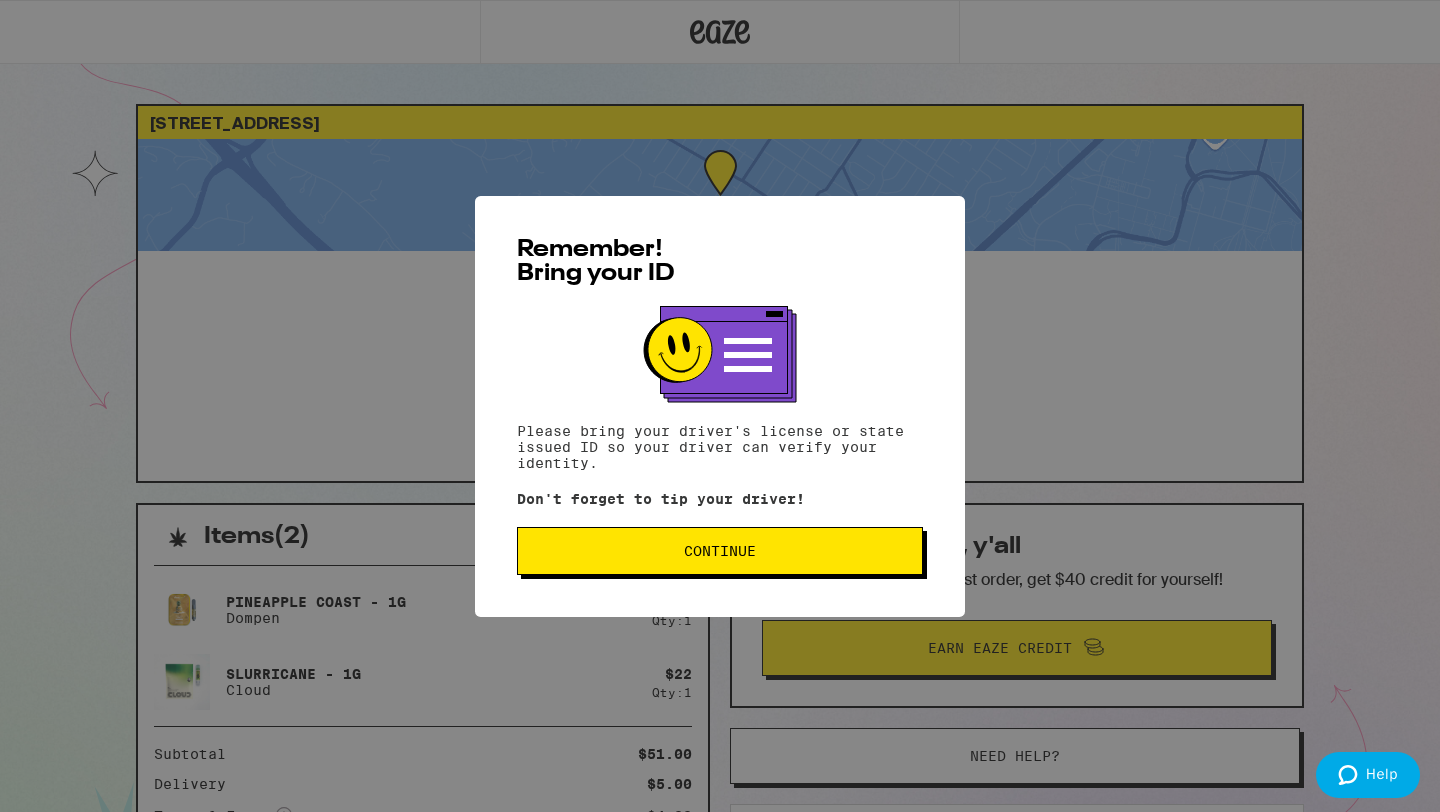 click on "Continue" at bounding box center [720, 551] 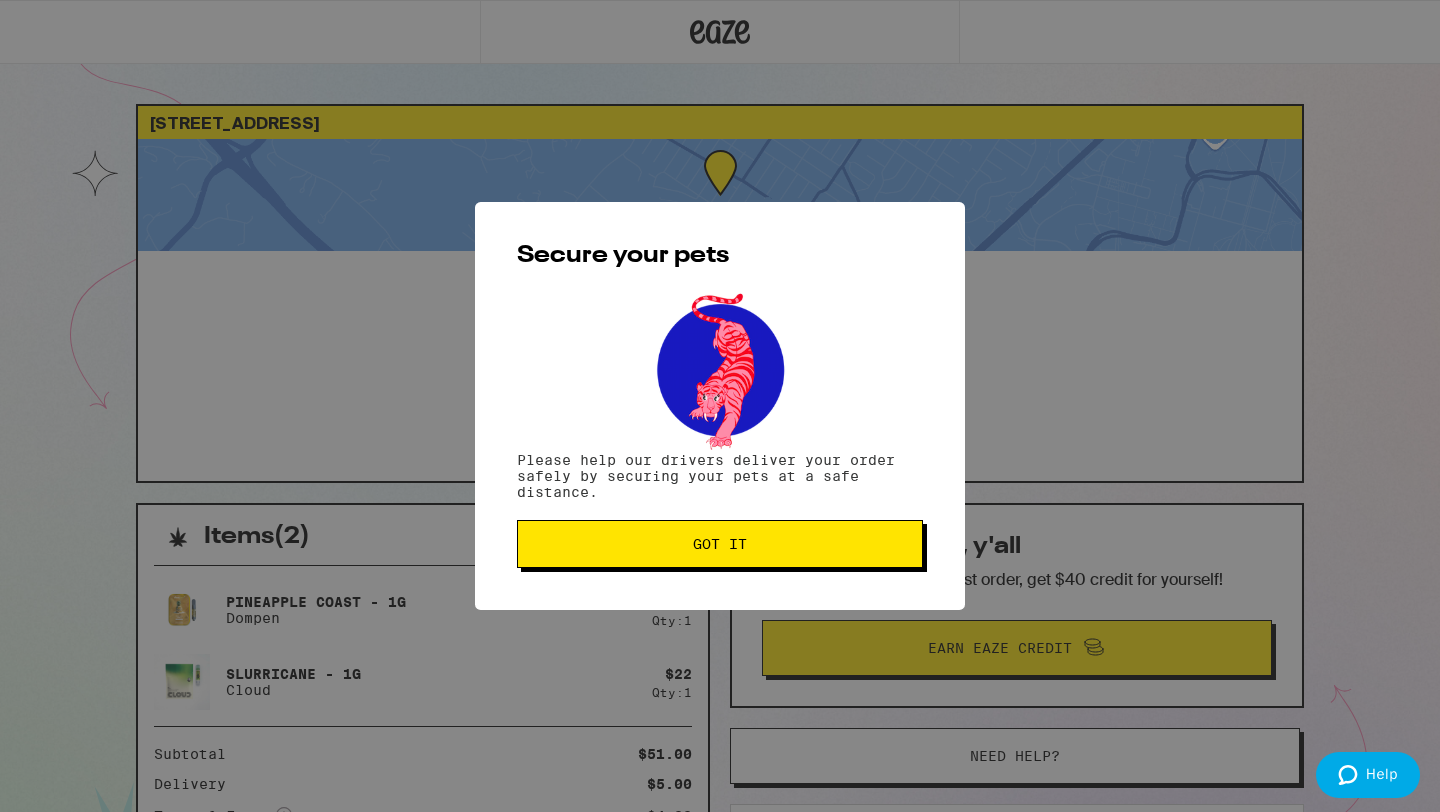click on "Got it" at bounding box center [720, 544] 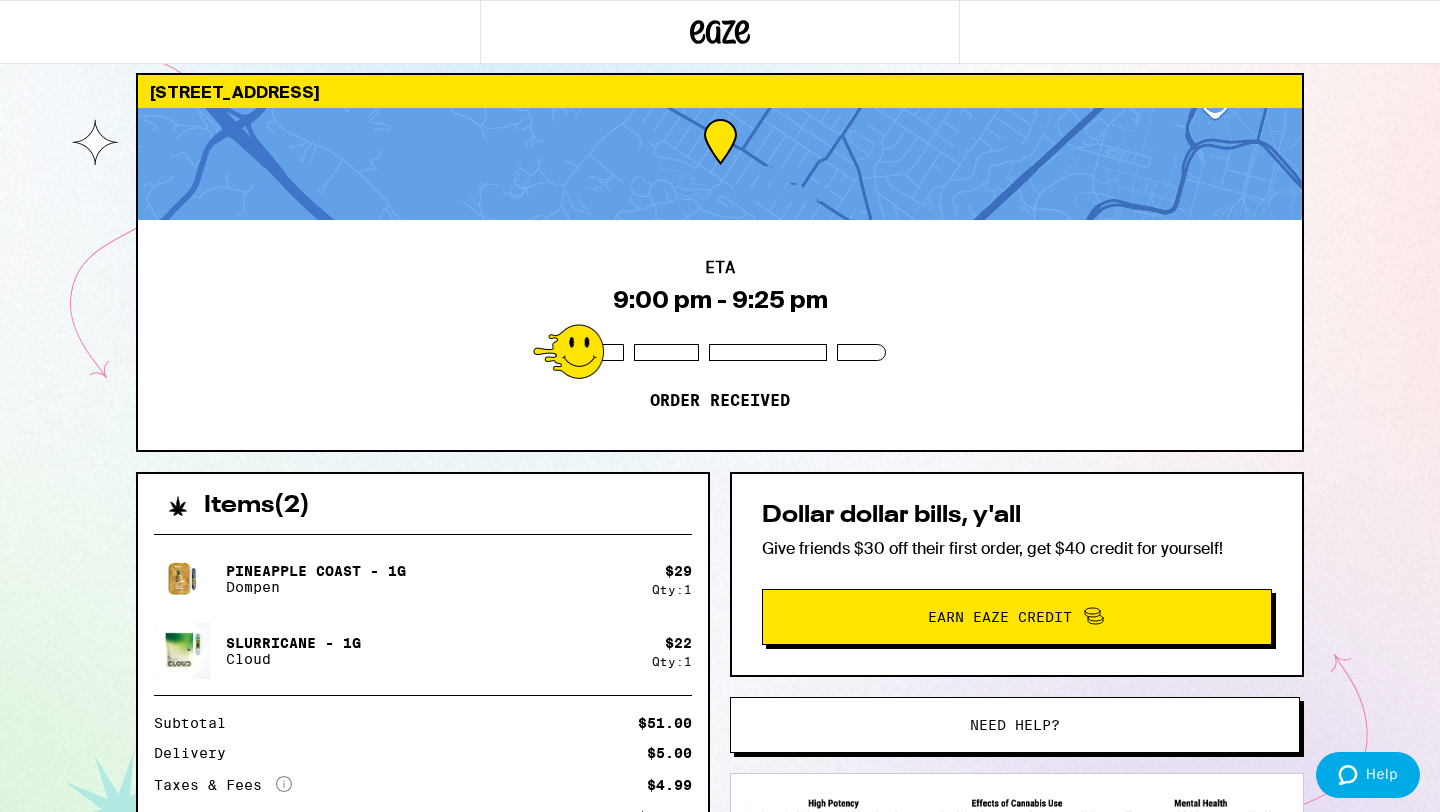 scroll, scrollTop: 0, scrollLeft: 0, axis: both 